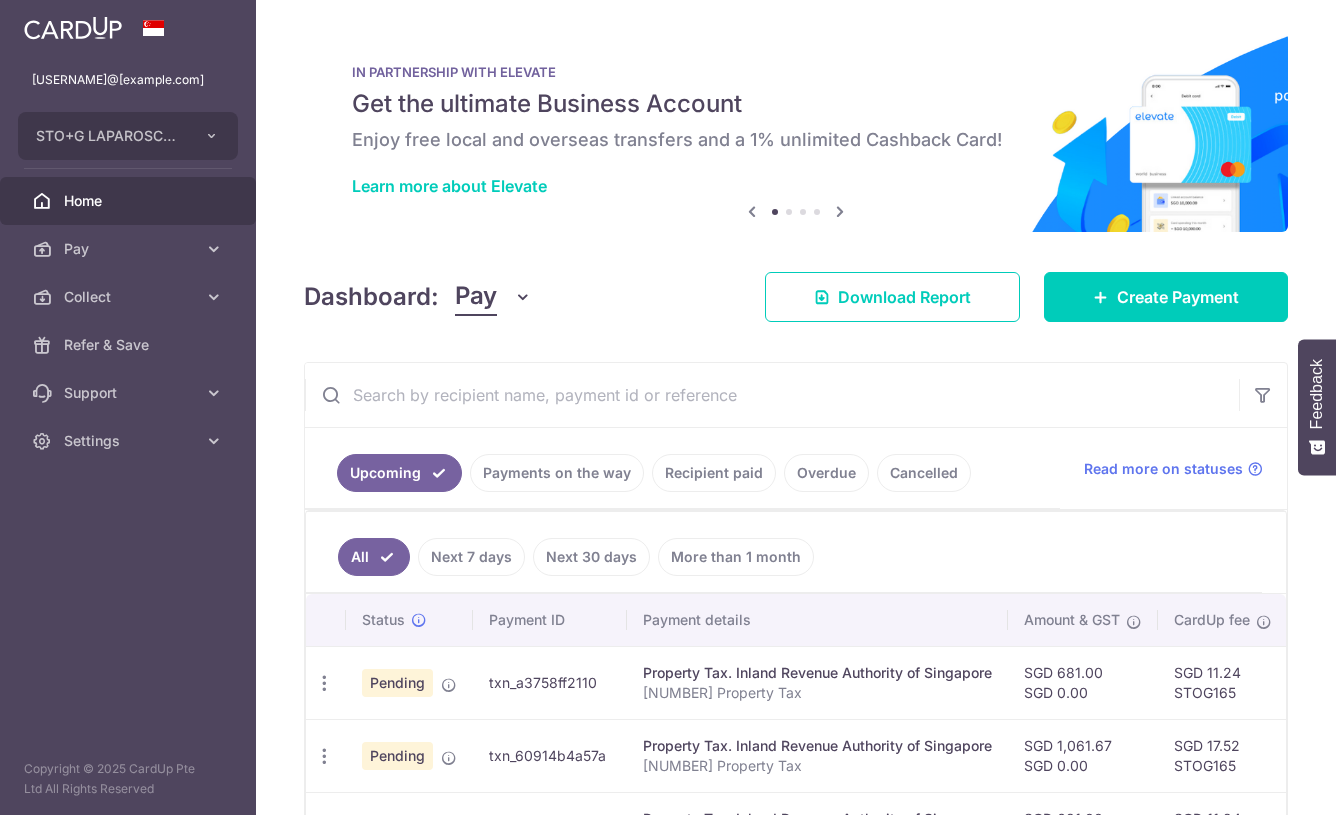 scroll, scrollTop: 0, scrollLeft: 0, axis: both 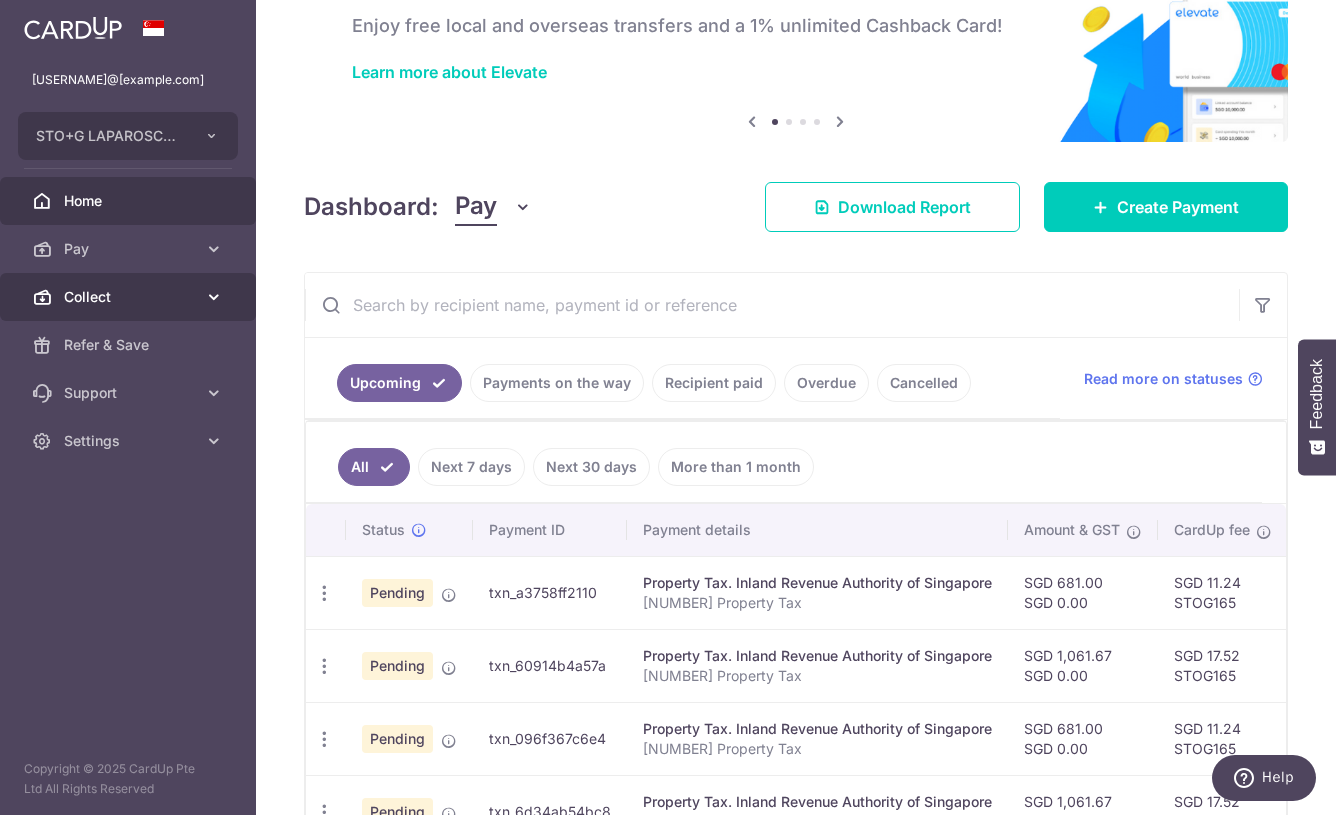 click on "Collect" at bounding box center [128, 297] 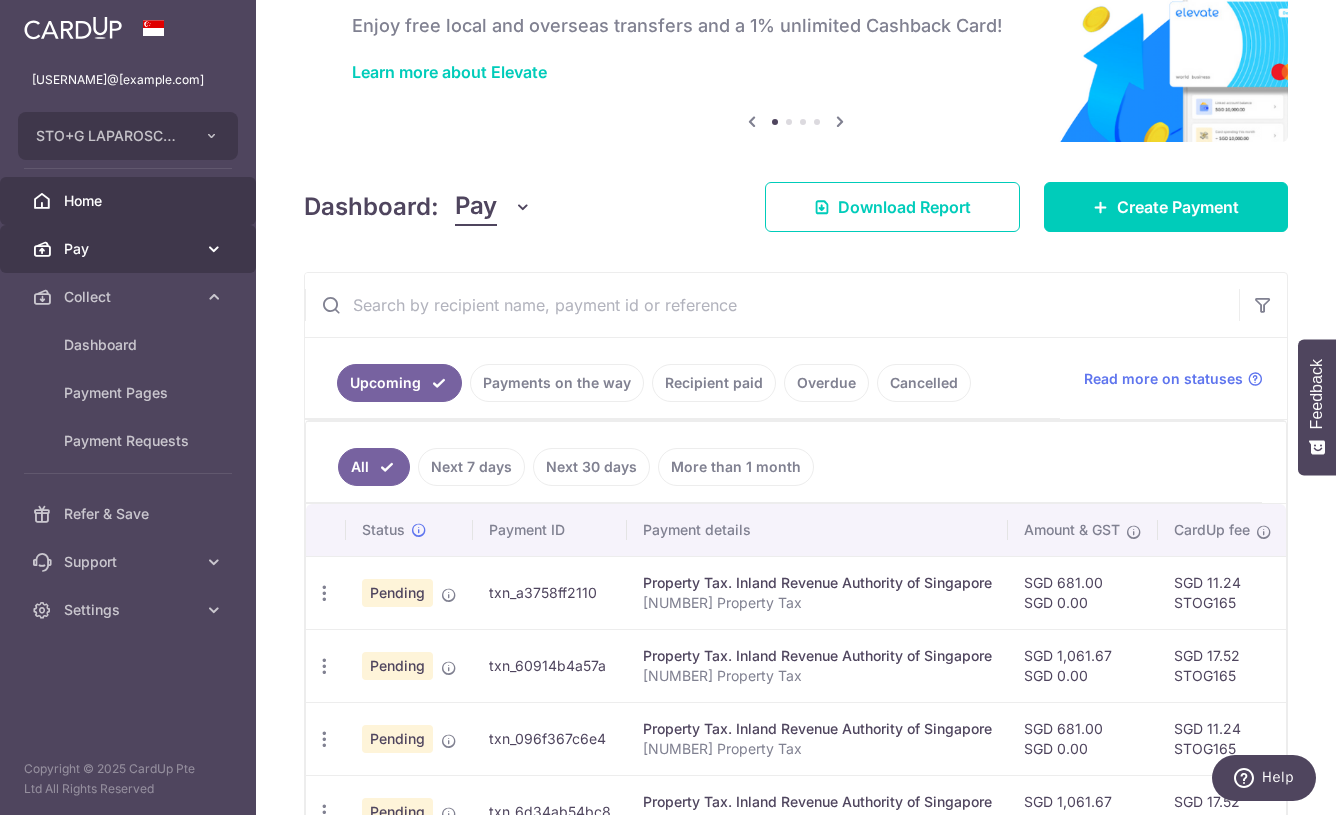click on "Pay" at bounding box center [128, 249] 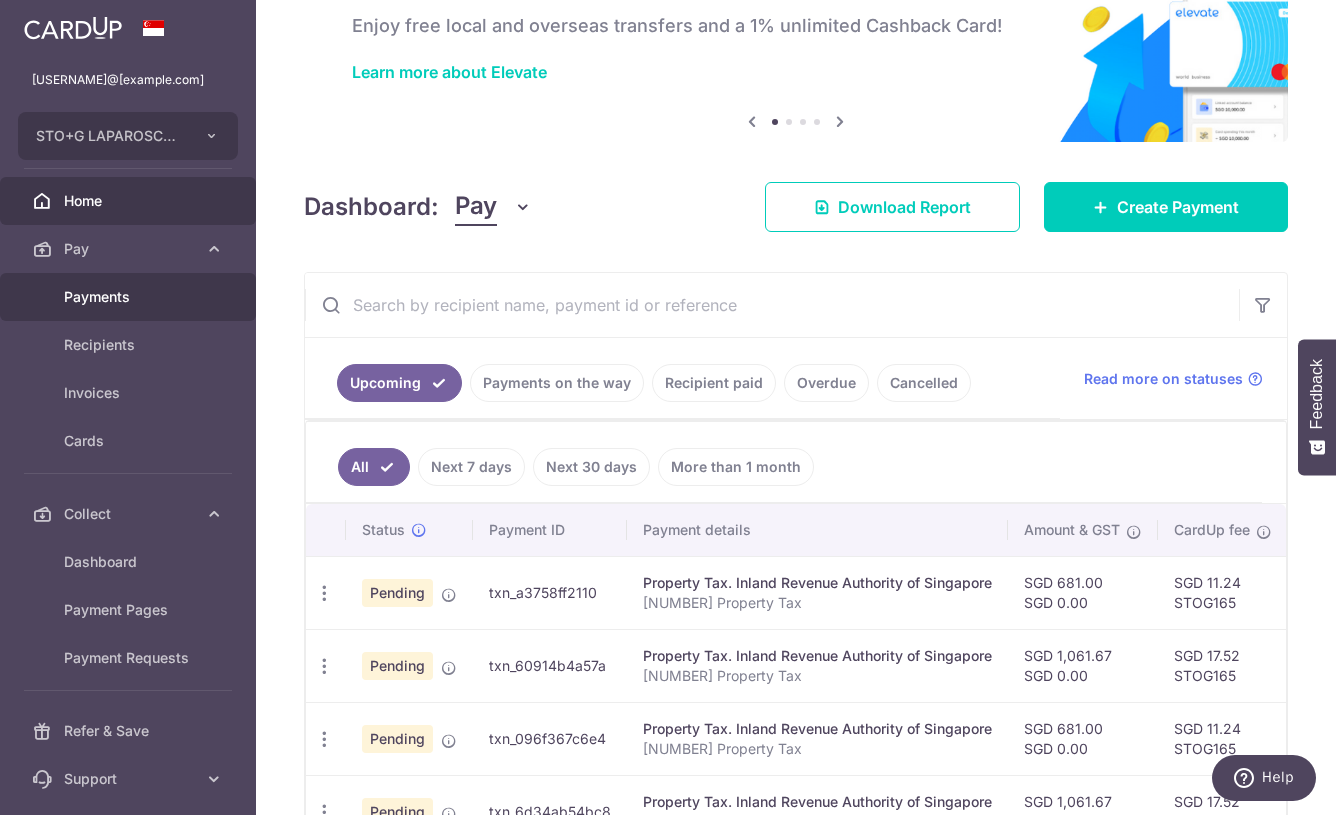 click on "Payments" at bounding box center [130, 297] 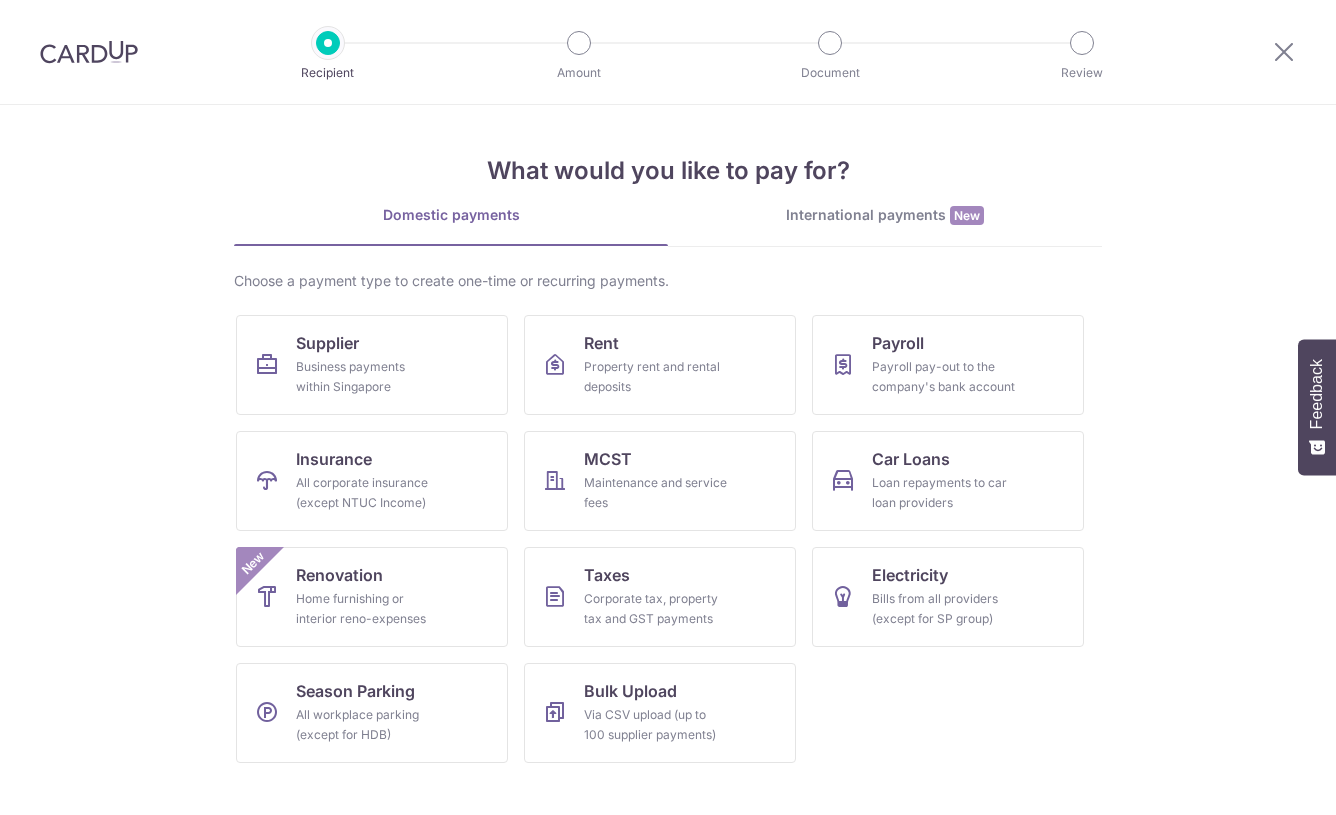 scroll, scrollTop: 0, scrollLeft: 0, axis: both 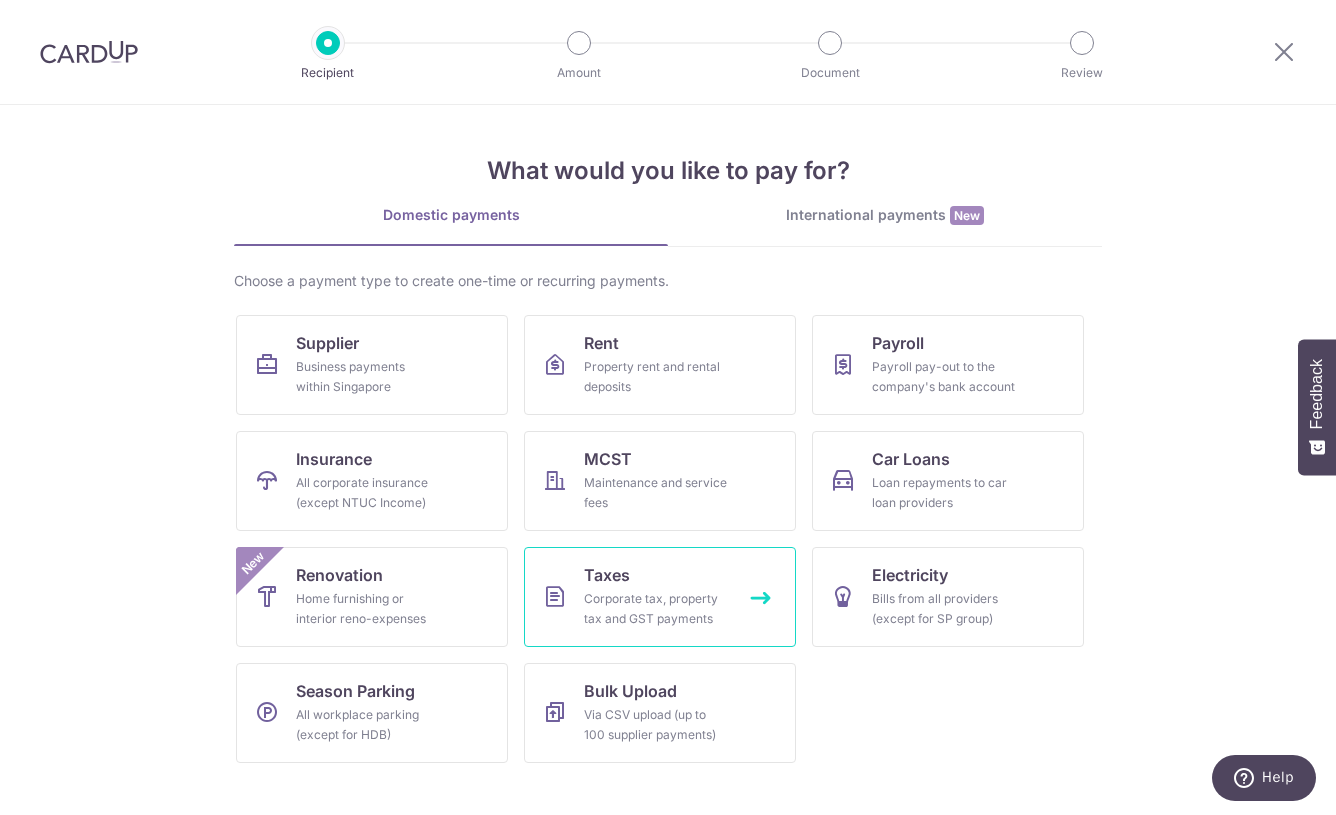 click on "Taxes Corporate tax, property tax and GST payments" at bounding box center [660, 597] 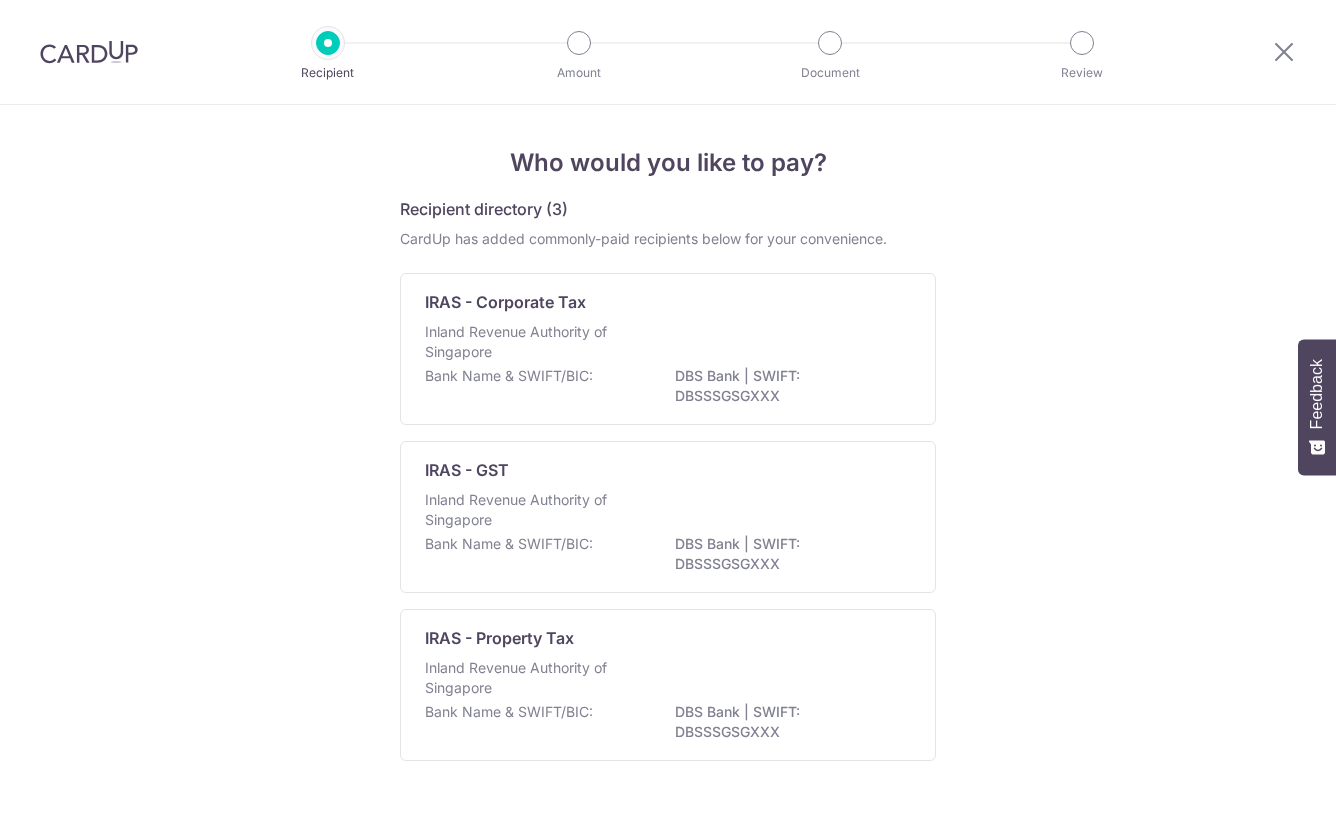 scroll, scrollTop: 0, scrollLeft: 0, axis: both 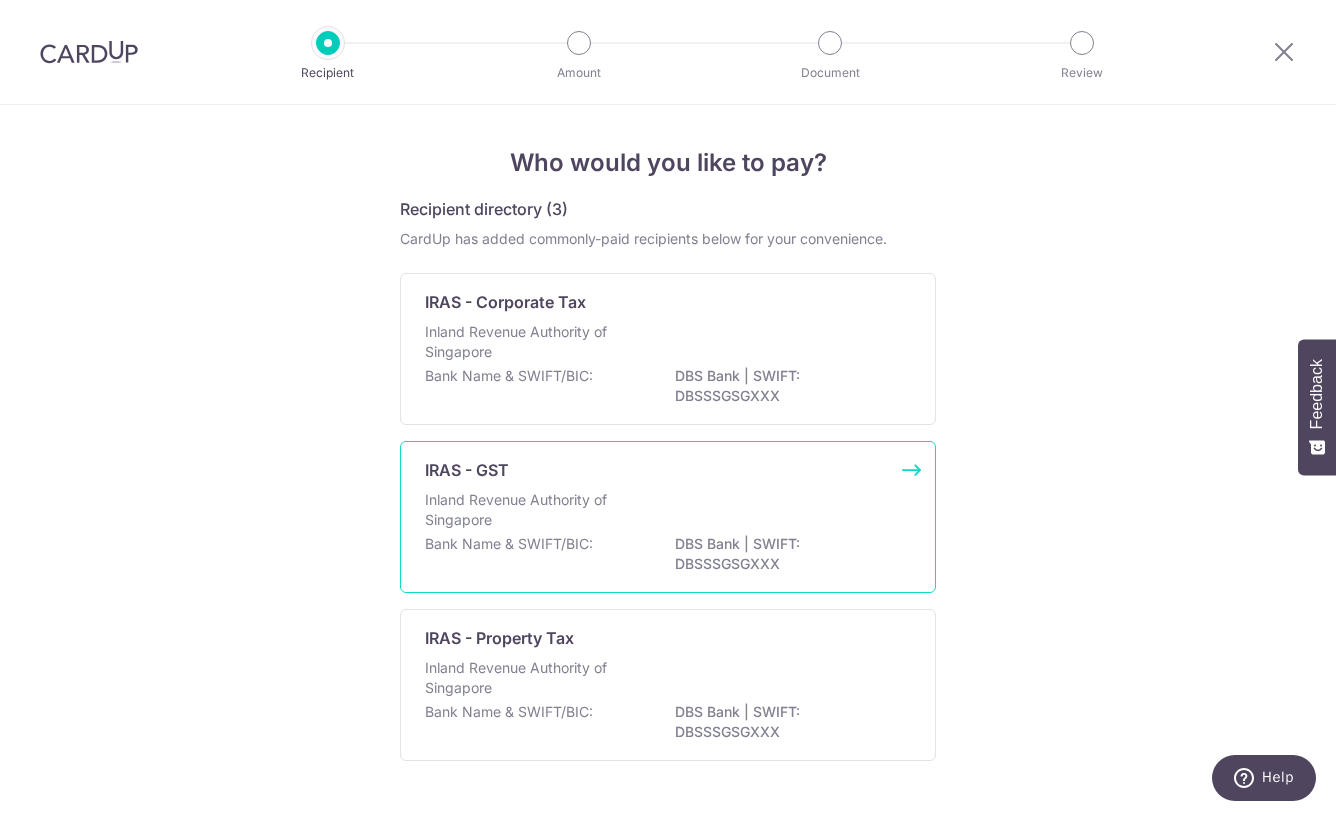 click on "IRAS - GST
Inland Revenue Authority of Singapore
Bank Name & SWIFT/BIC:
DBS Bank | SWIFT: DBSSSGSGXXX" at bounding box center (668, 517) 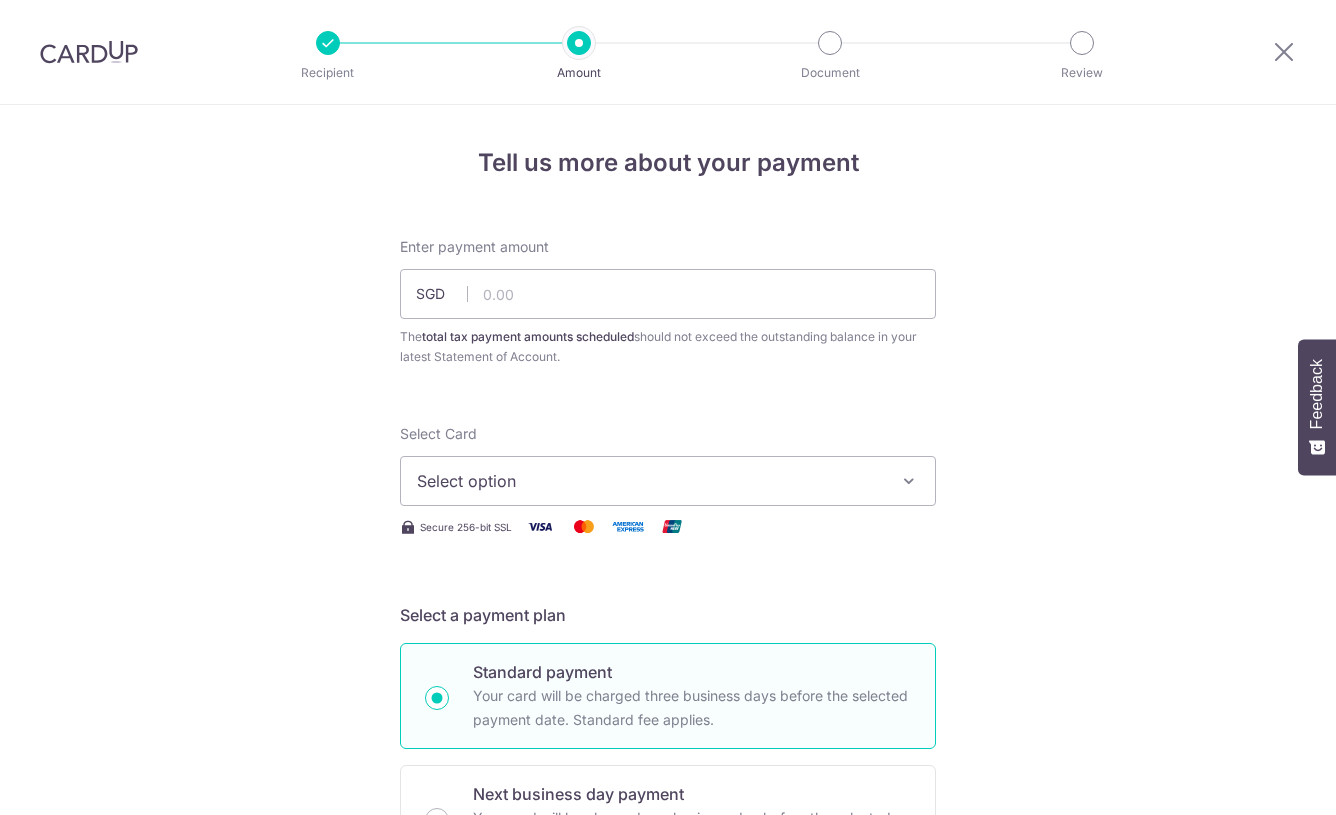 scroll, scrollTop: 0, scrollLeft: 0, axis: both 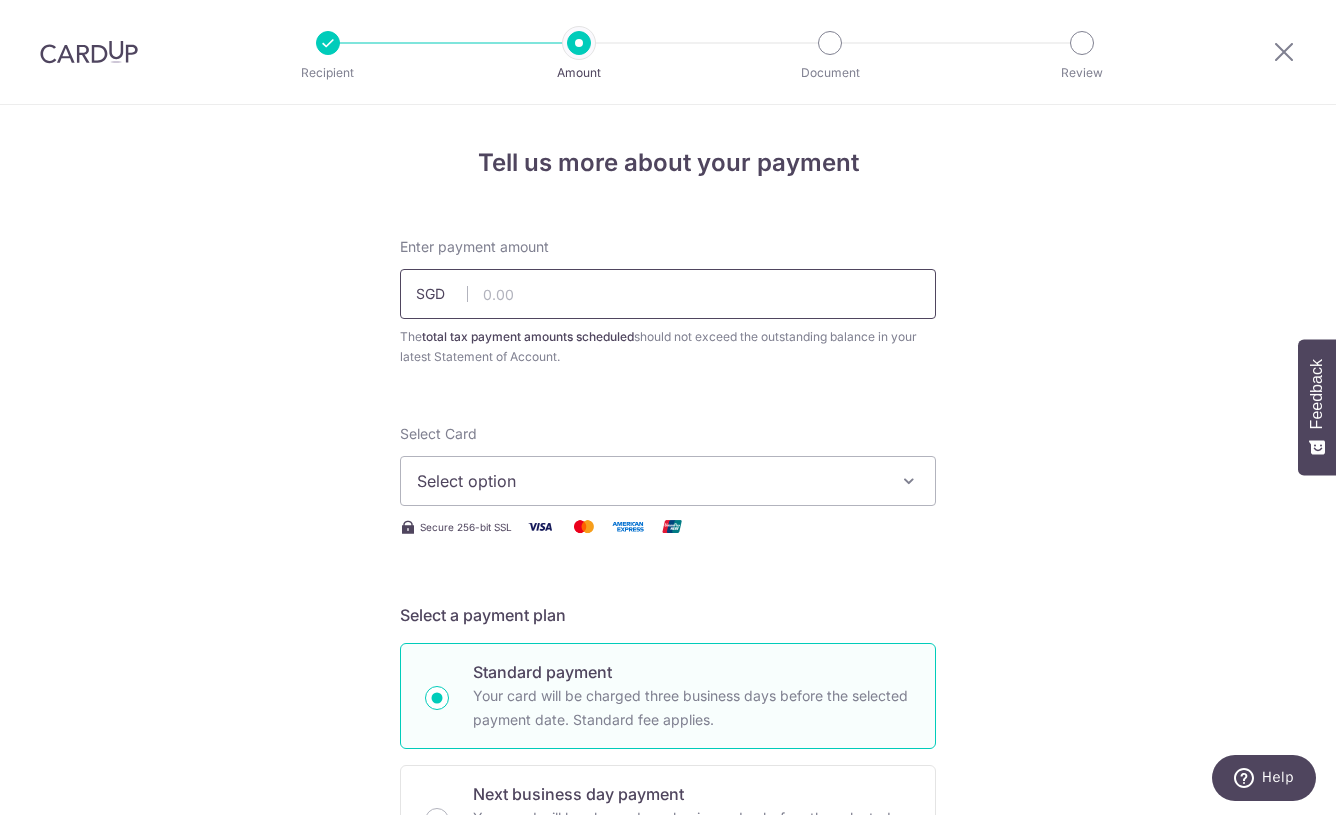 click at bounding box center (668, 294) 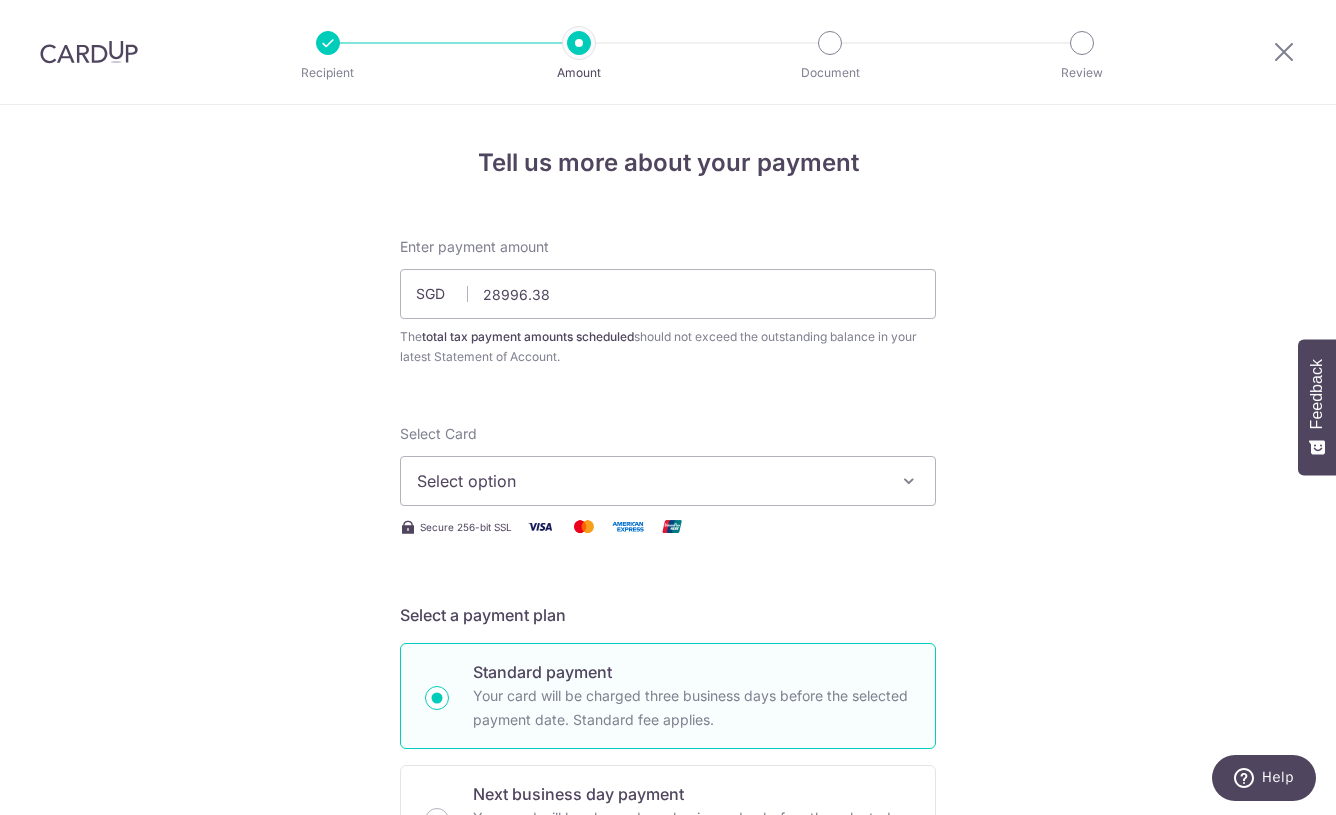 type on "28,996.38" 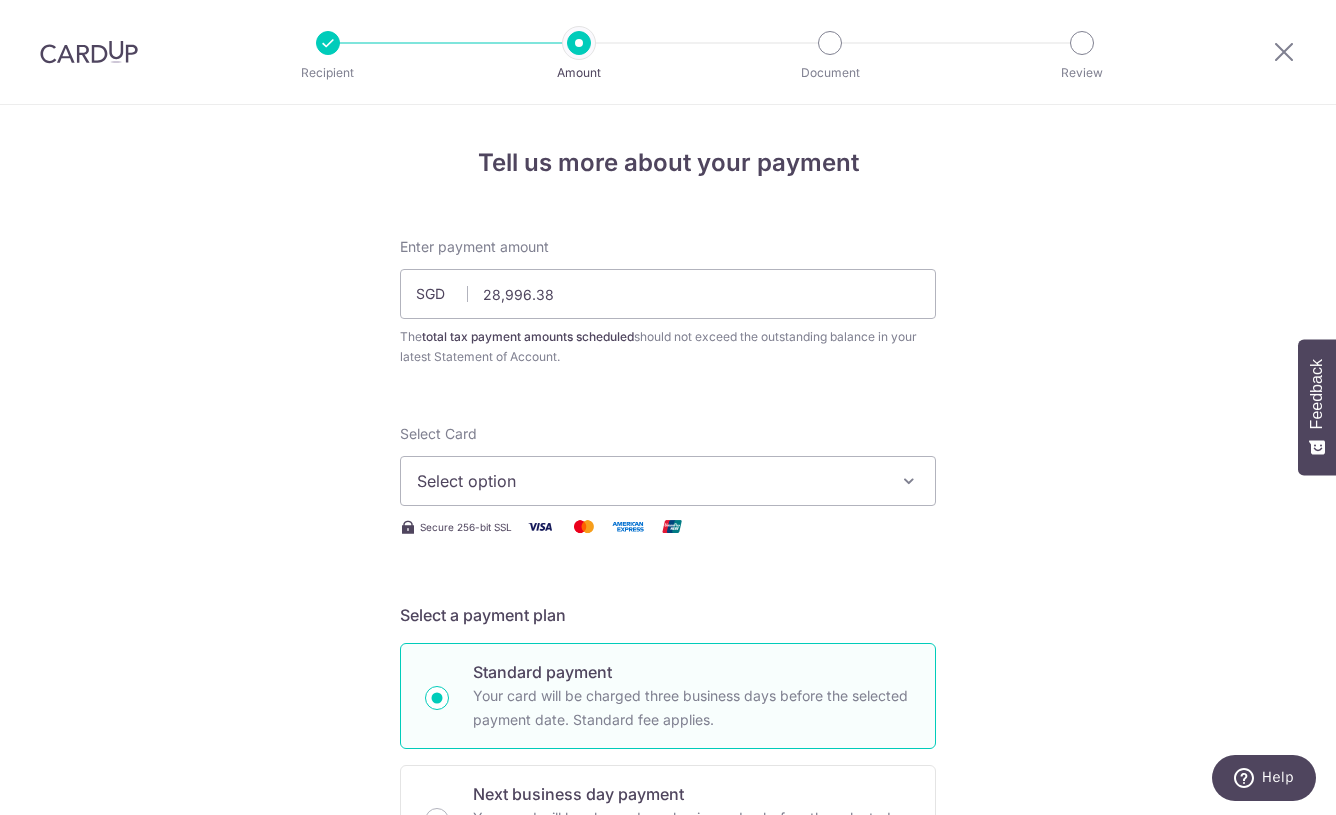click on "Select option" at bounding box center (650, 481) 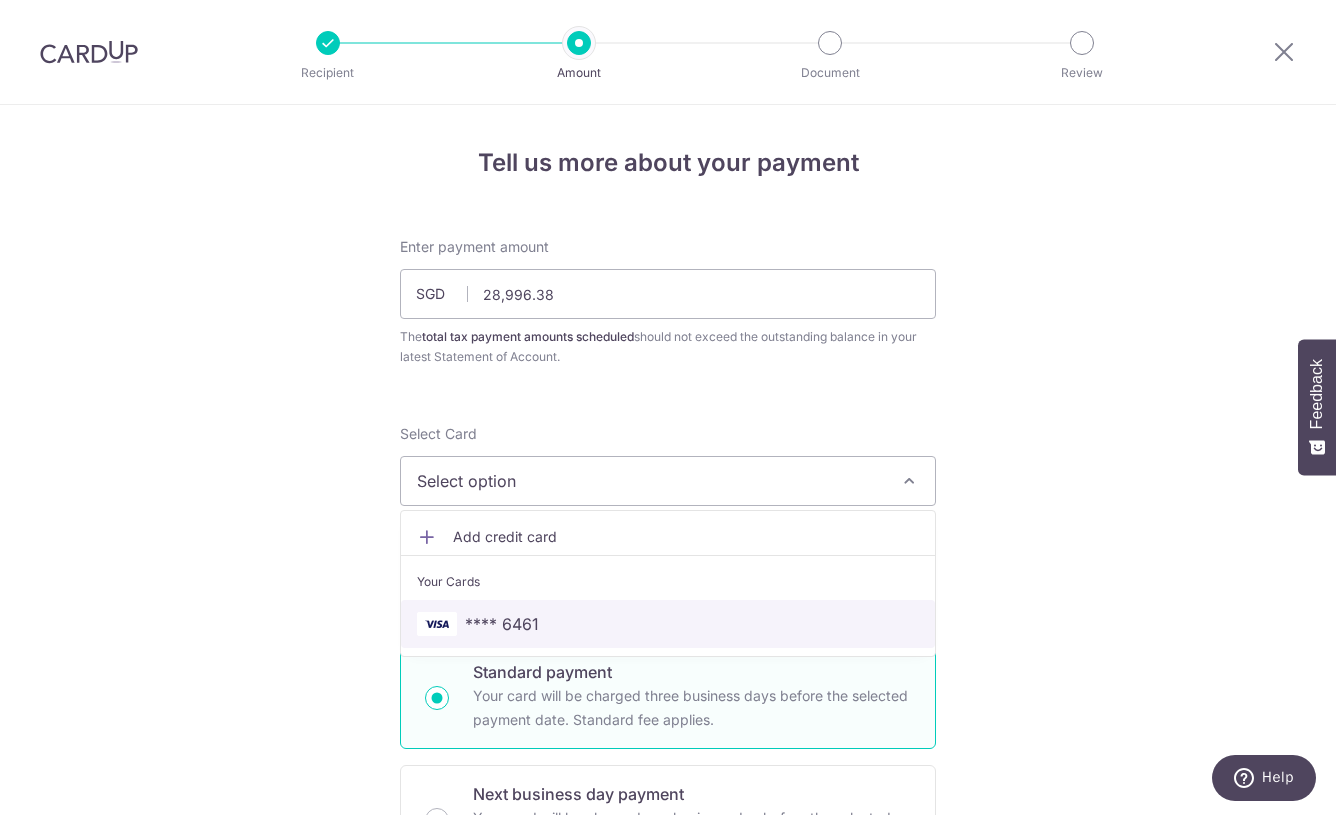 click on "**** 6461" at bounding box center [668, 624] 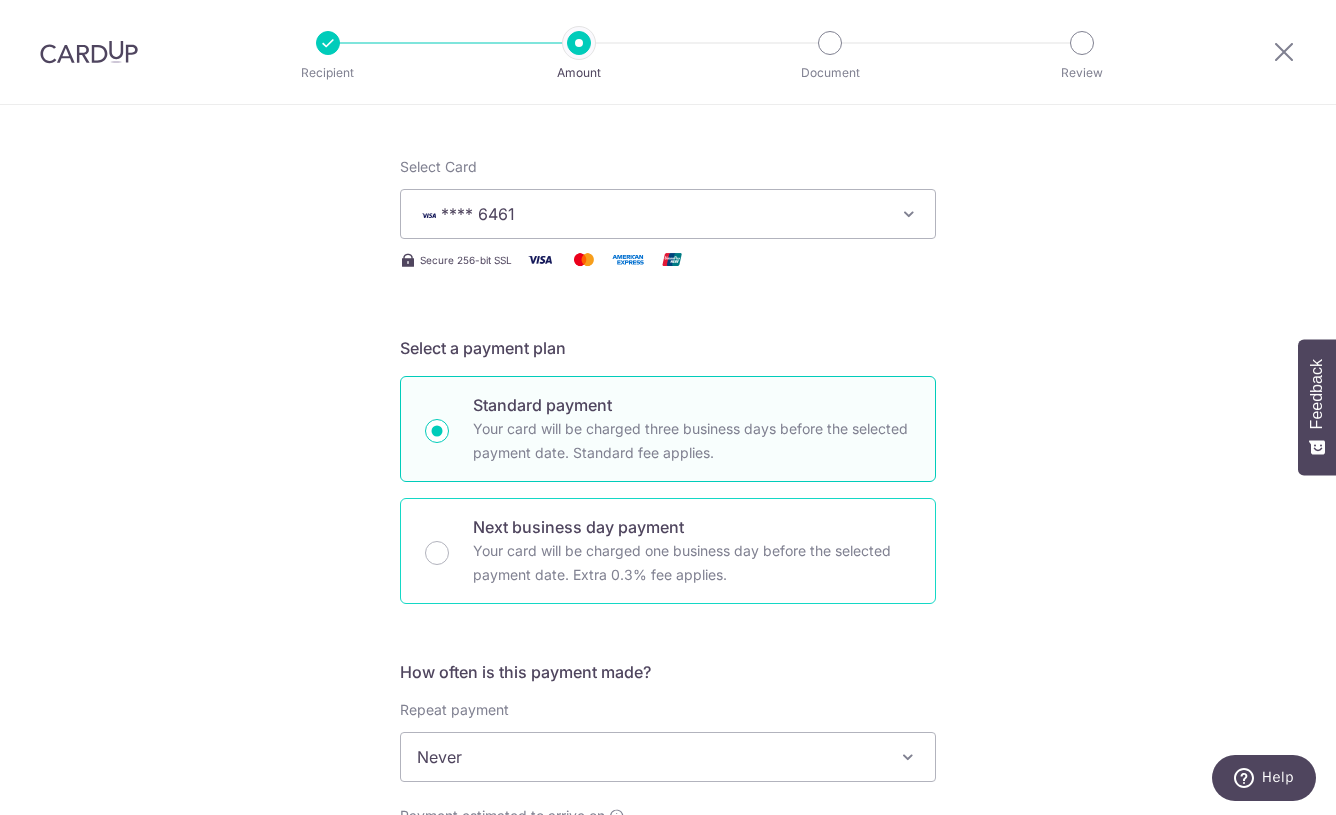 scroll, scrollTop: 631, scrollLeft: 0, axis: vertical 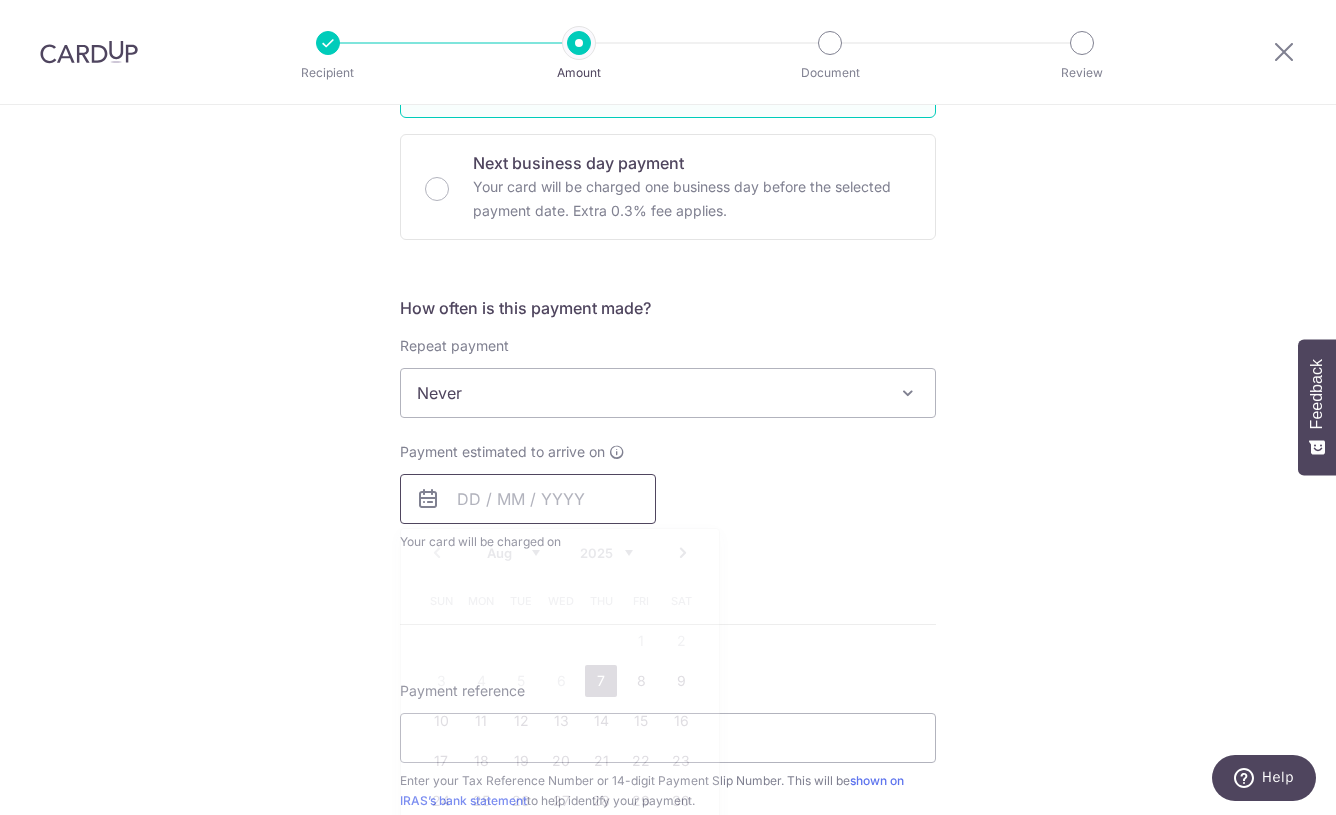click at bounding box center [528, 499] 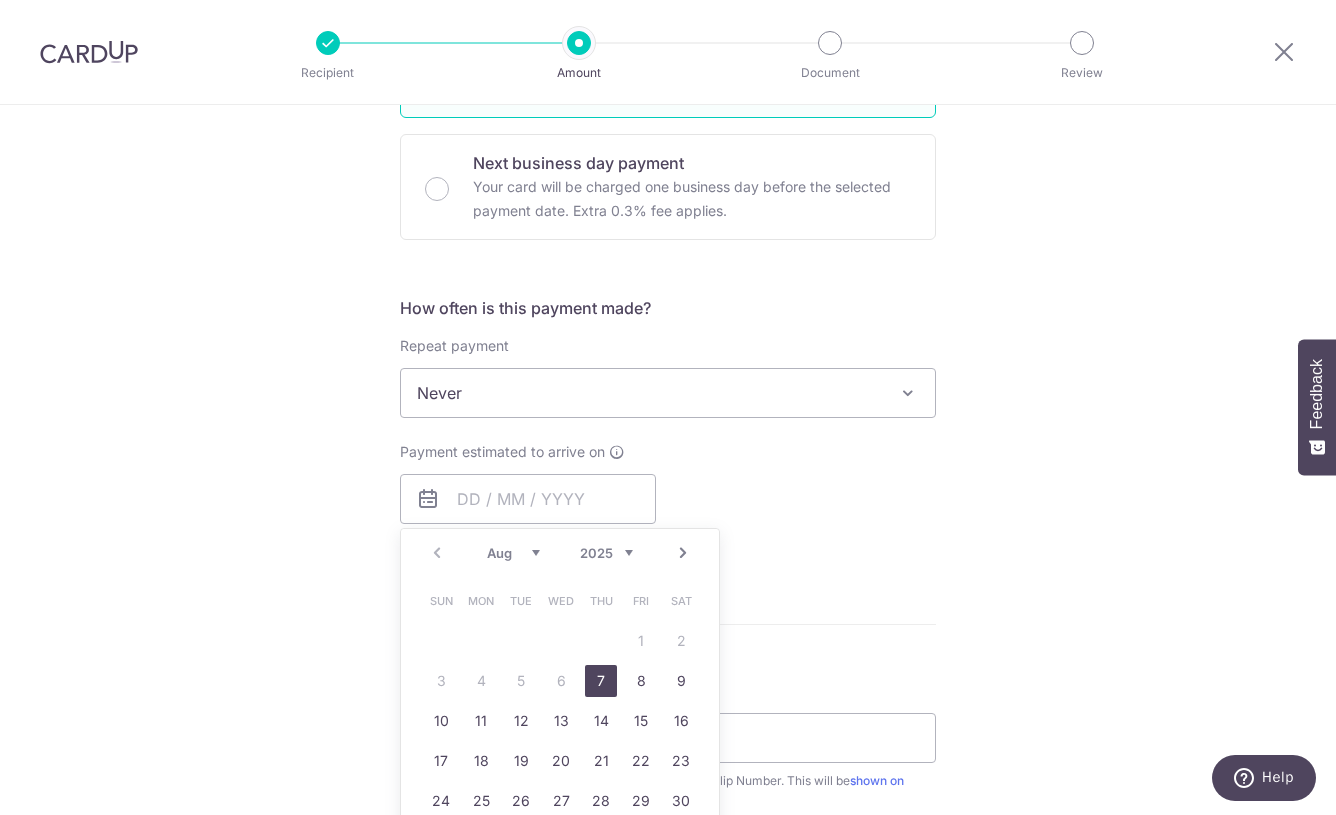click on "7" at bounding box center (601, 681) 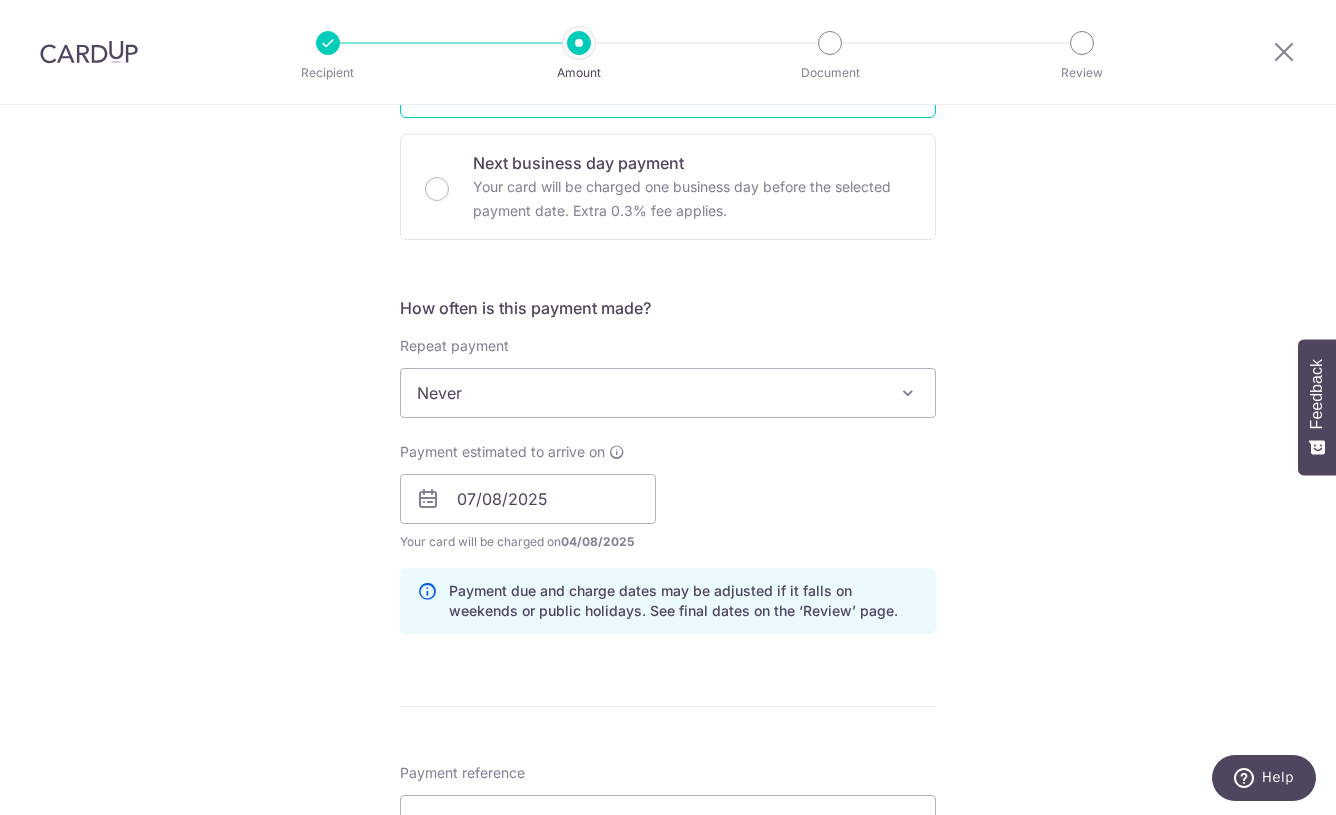 scroll, scrollTop: 810, scrollLeft: 0, axis: vertical 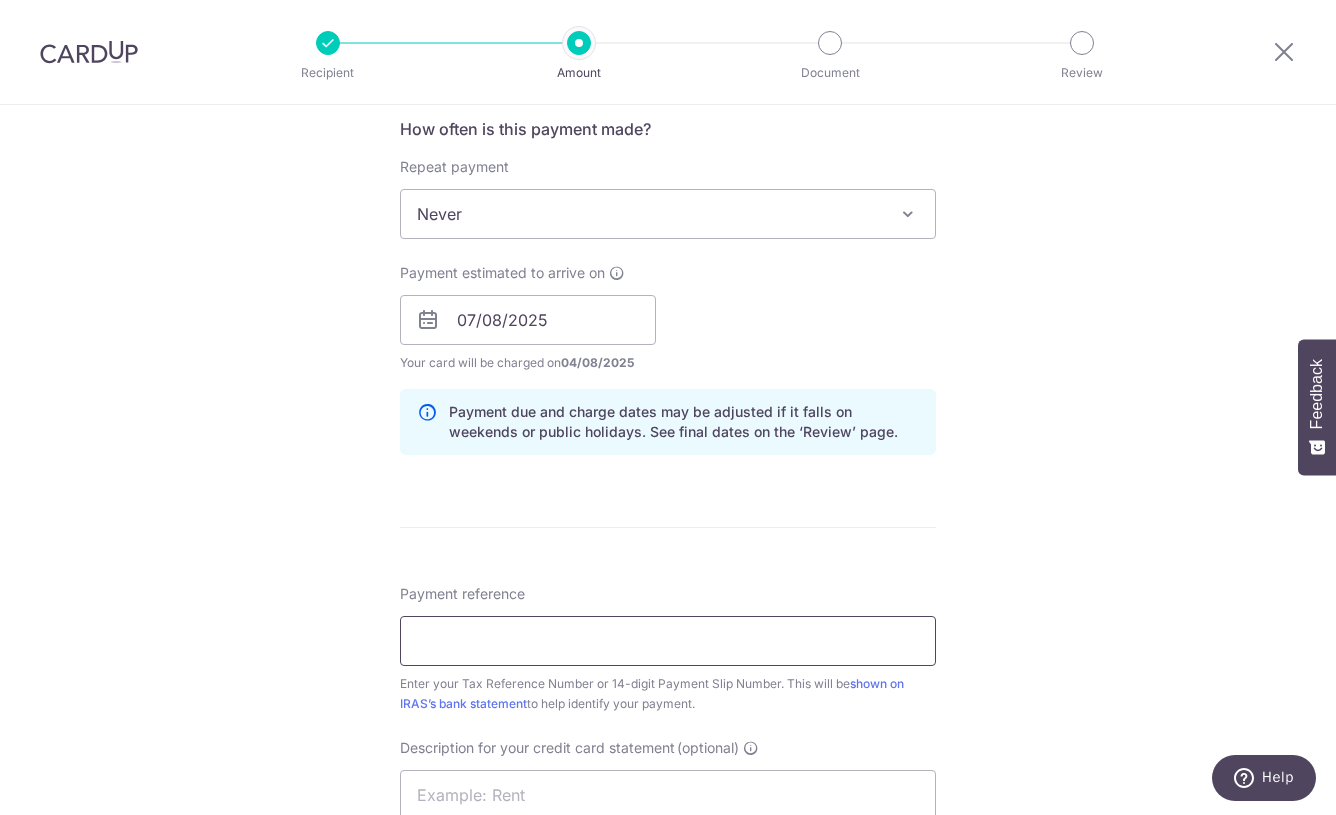 click on "Payment reference" at bounding box center (668, 641) 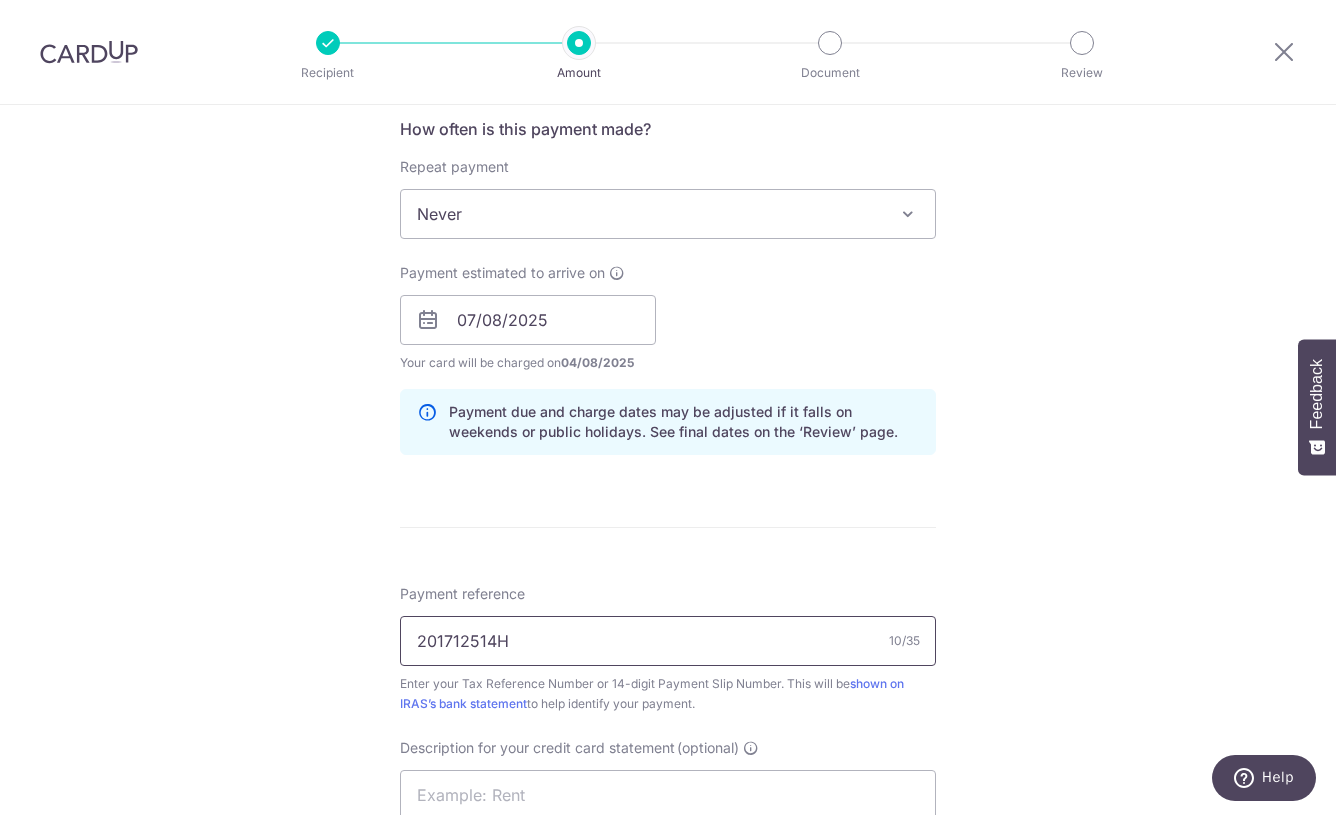 scroll, scrollTop: 1171, scrollLeft: 0, axis: vertical 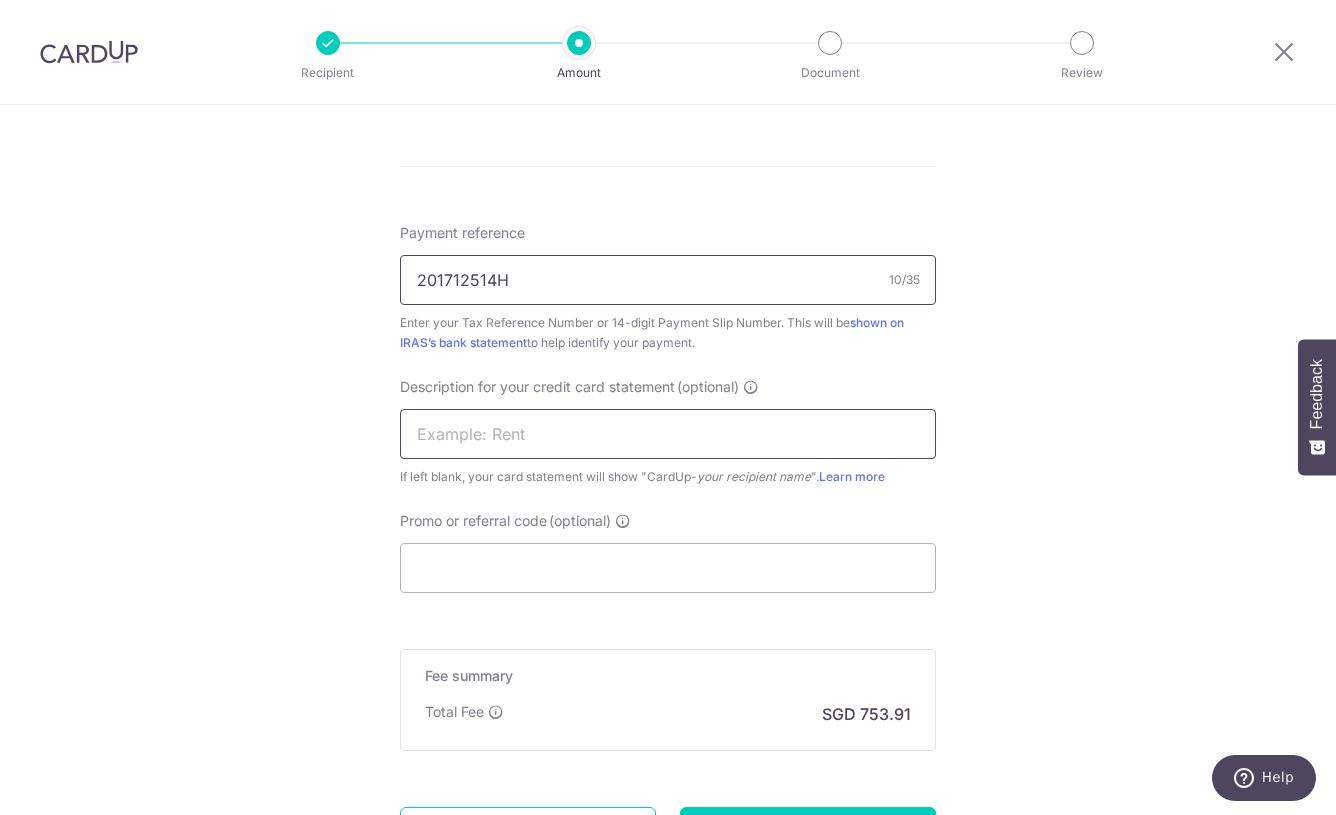 type on "201712514H" 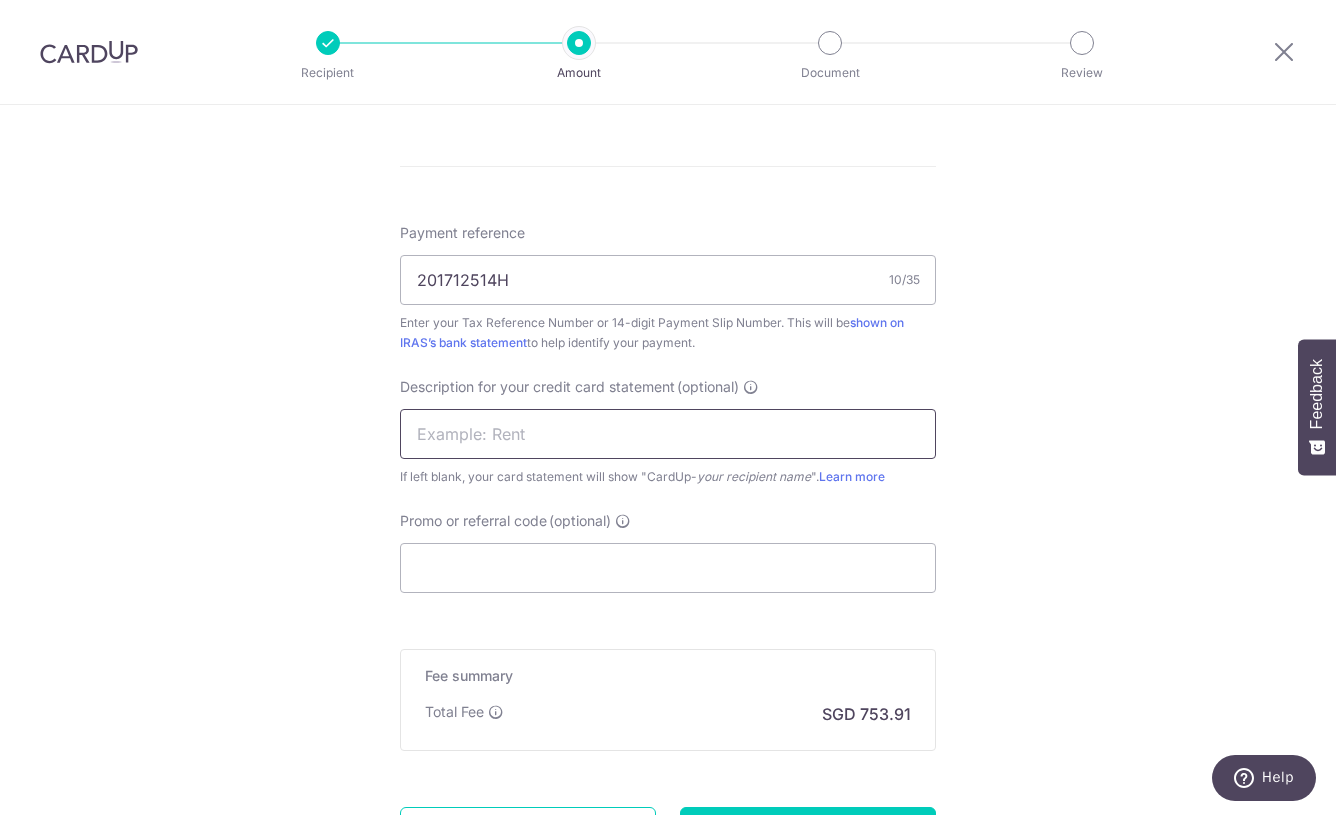 click at bounding box center (668, 434) 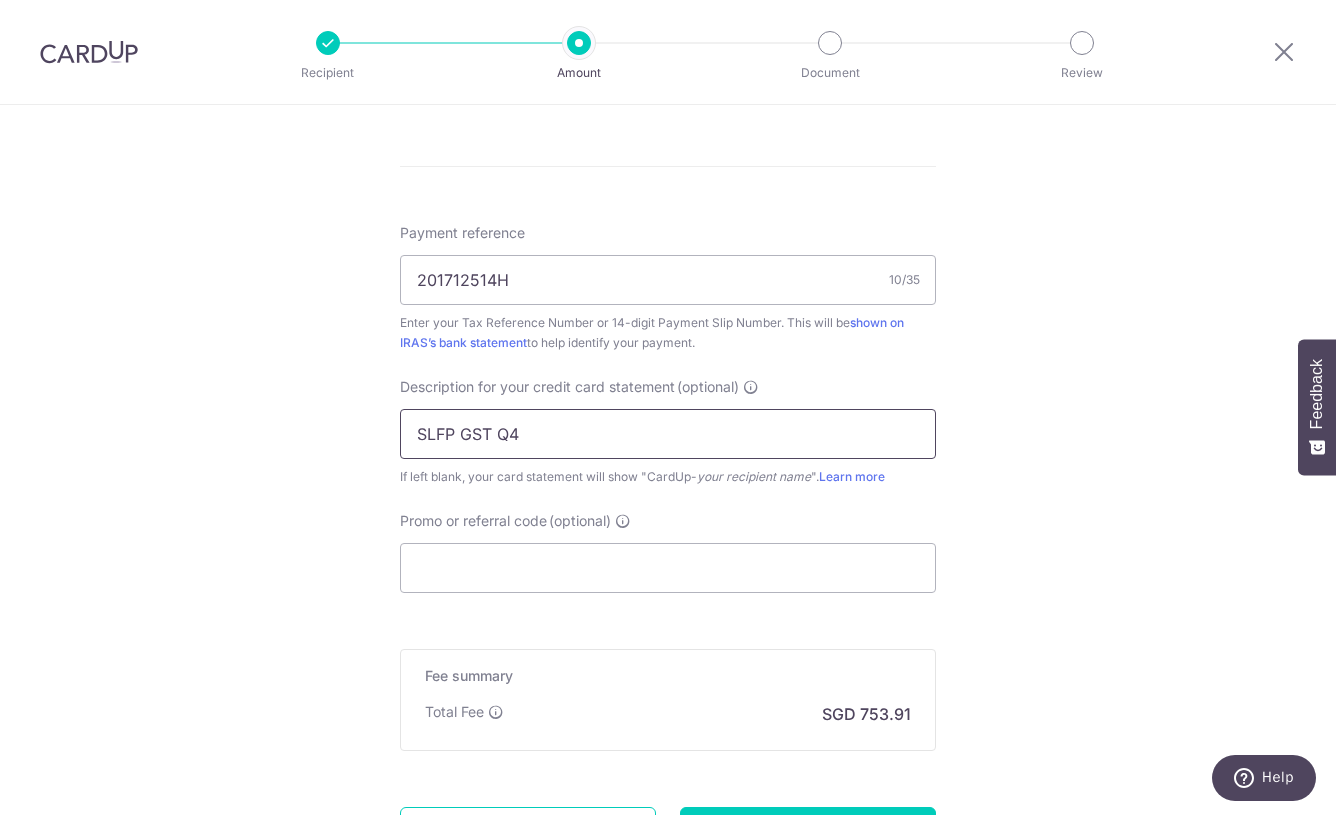 click on "SLFP GST Q4" at bounding box center [668, 434] 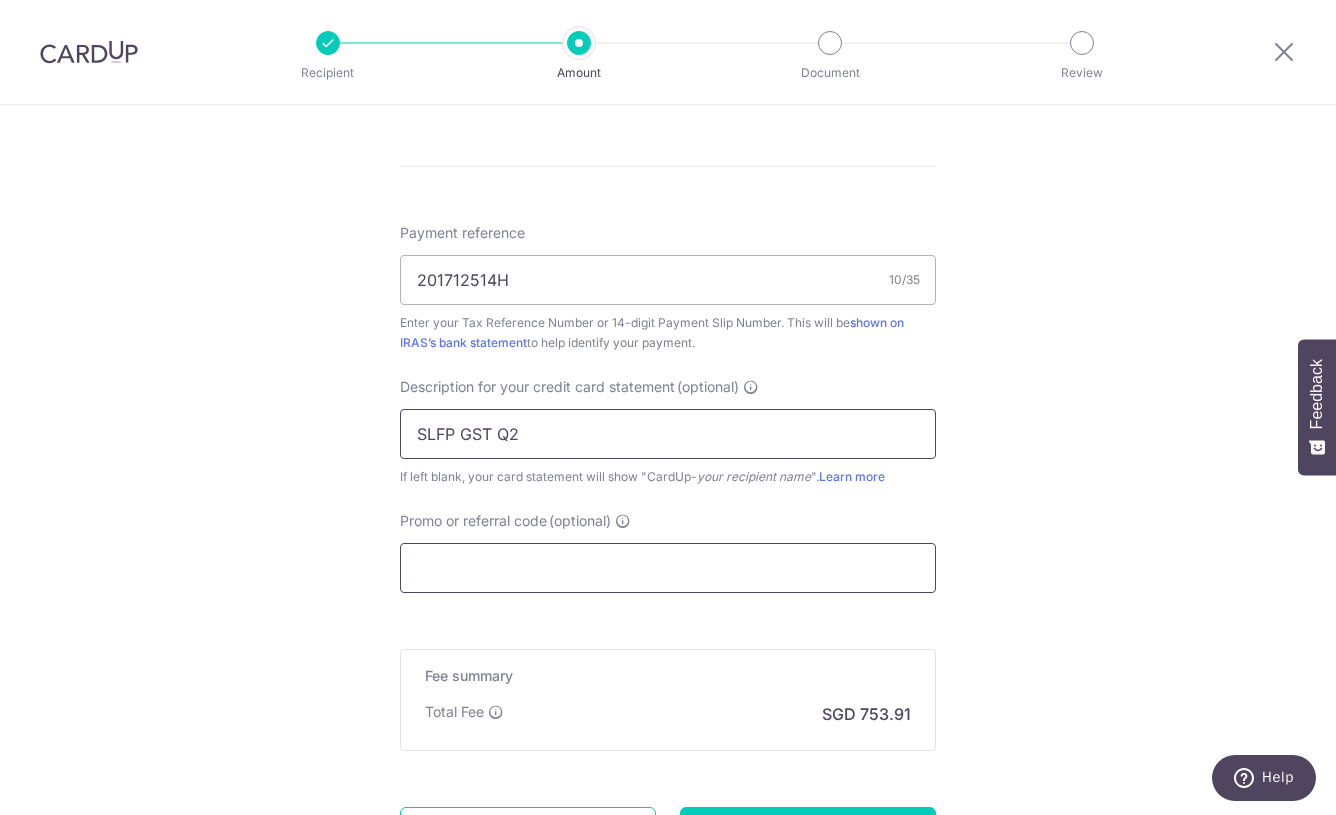 type on "SLFP GST Q2" 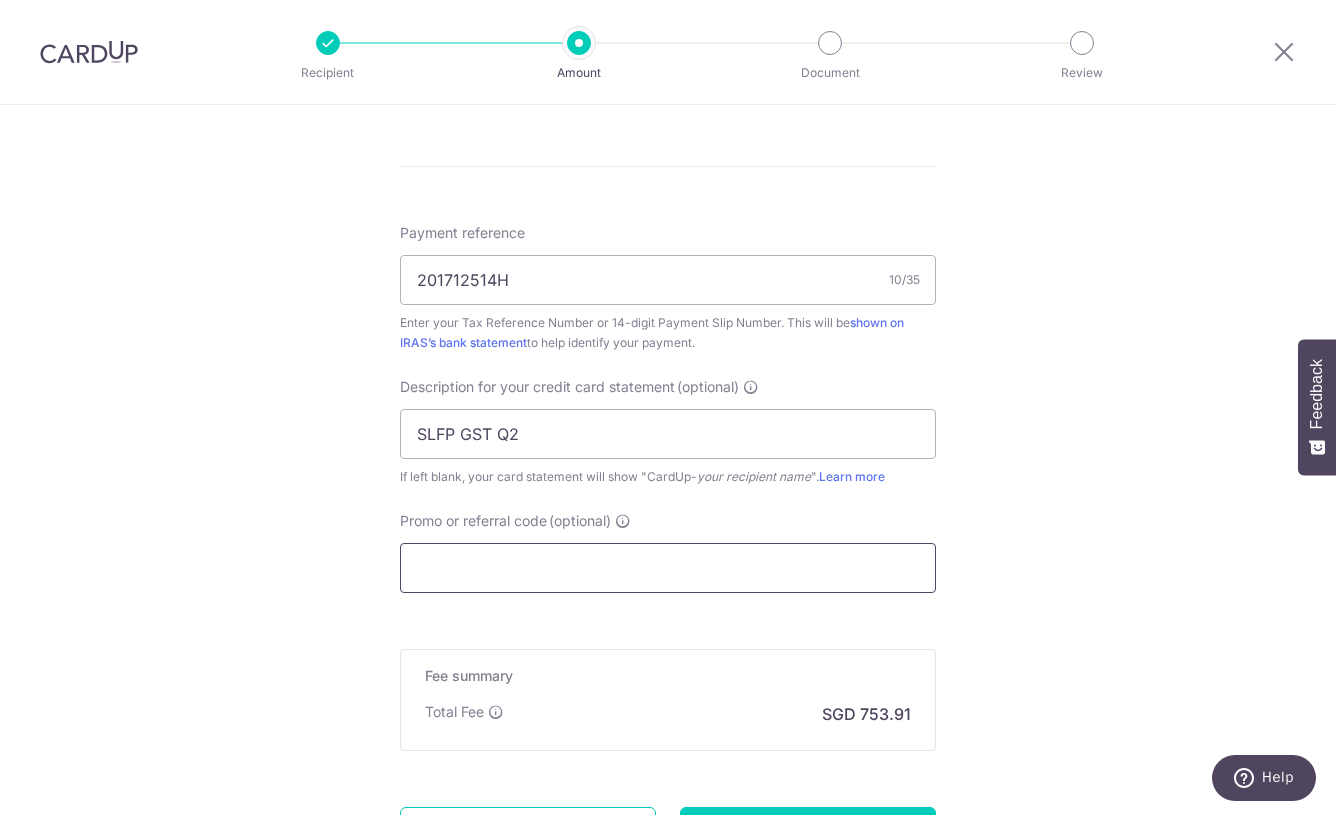 click on "Promo or referral code
(optional)" at bounding box center (668, 568) 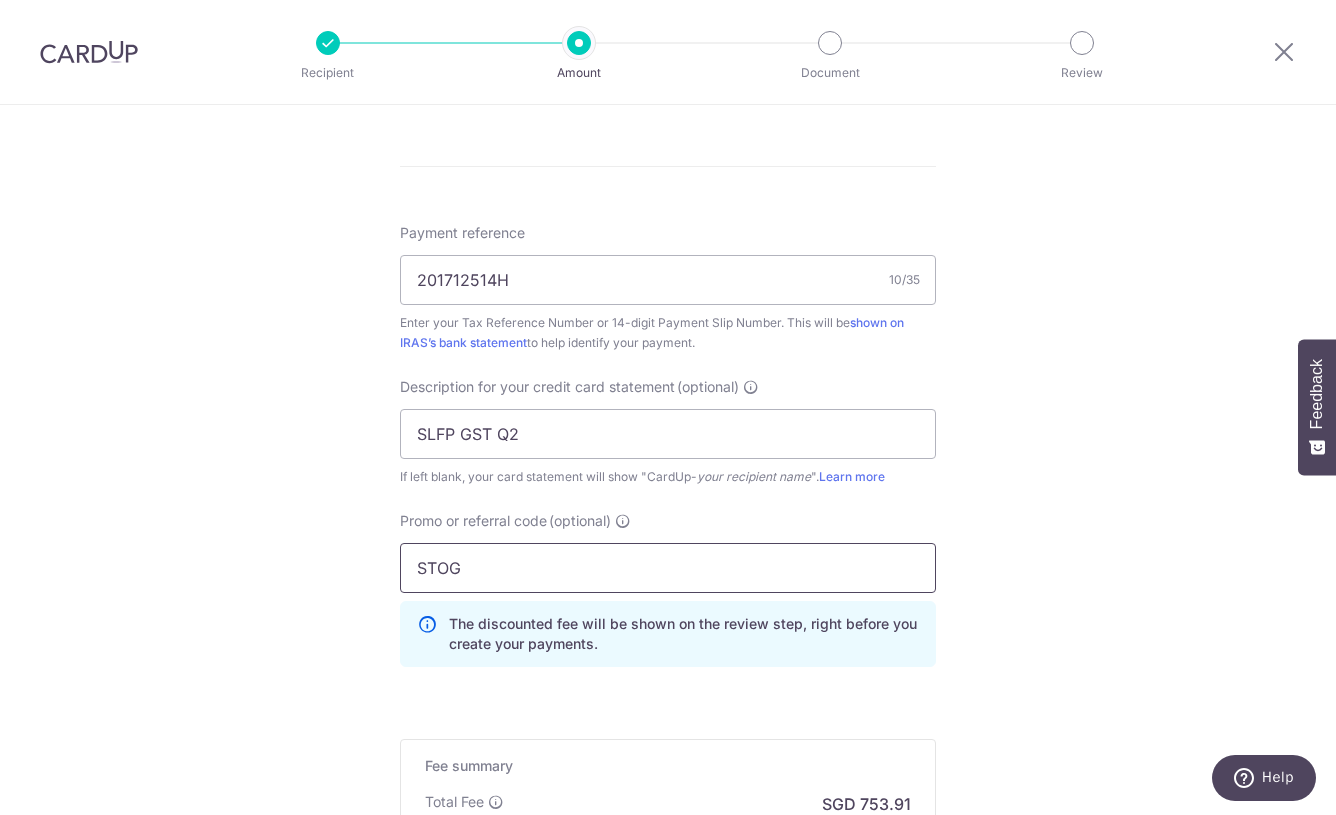 type on "STOG165" 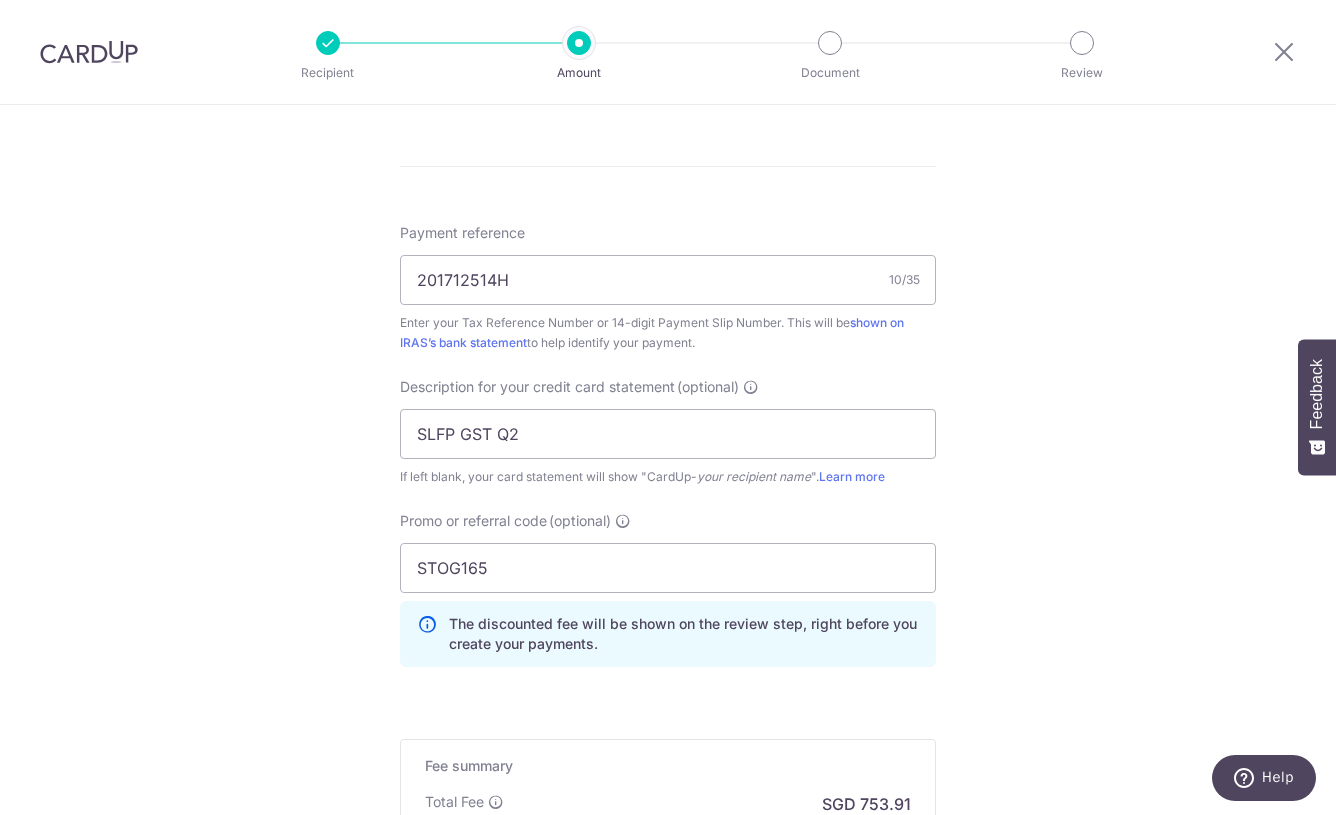 click on "Tell us more about your payment
Enter payment amount
SGD
28,996.38
28996.38
The  total tax payment amounts scheduled  should not exceed the outstanding balance in your latest Statement of Account.
Select Card
**** 6461
Add credit card
Your Cards
**** 6461
Secure 256-bit SSL
Text
New card details" at bounding box center (668, 15) 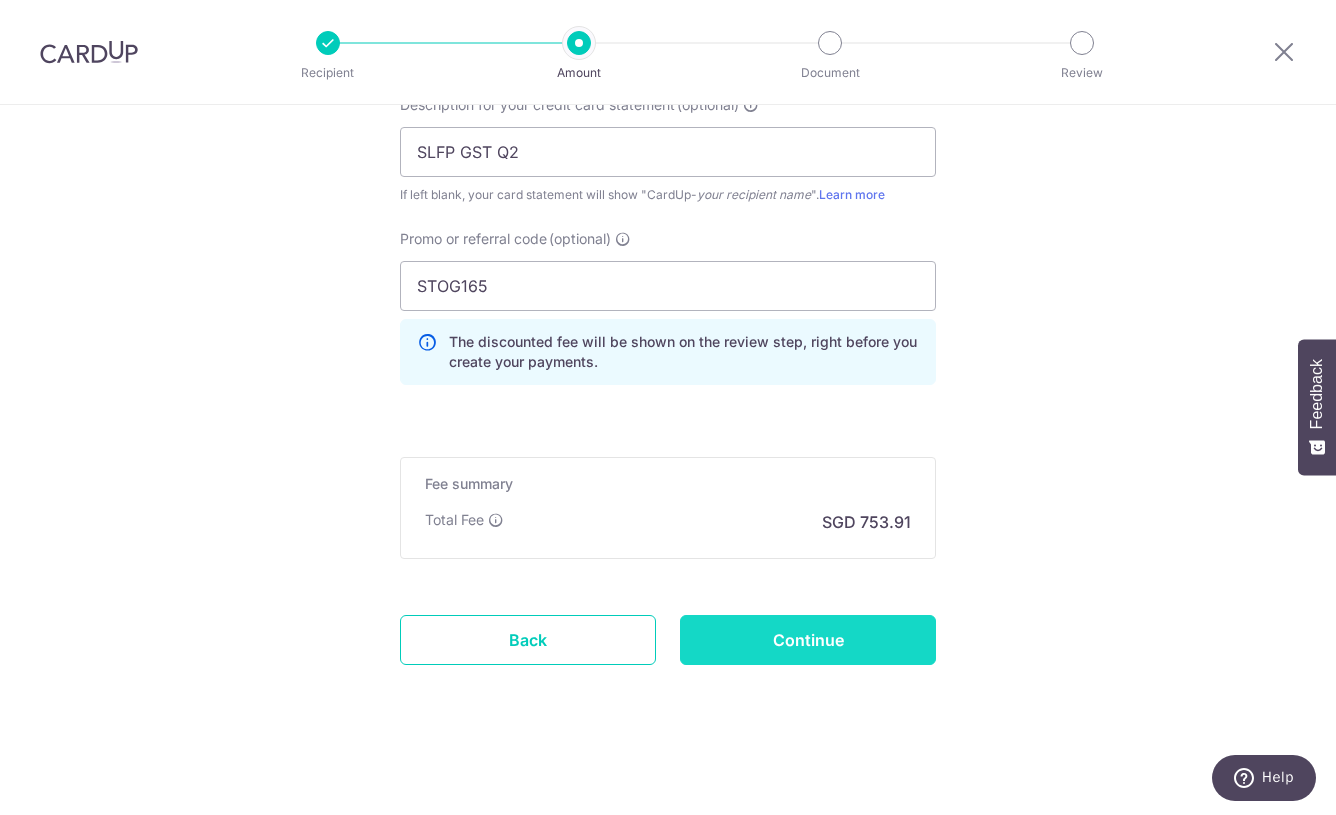 click on "Continue" at bounding box center (808, 640) 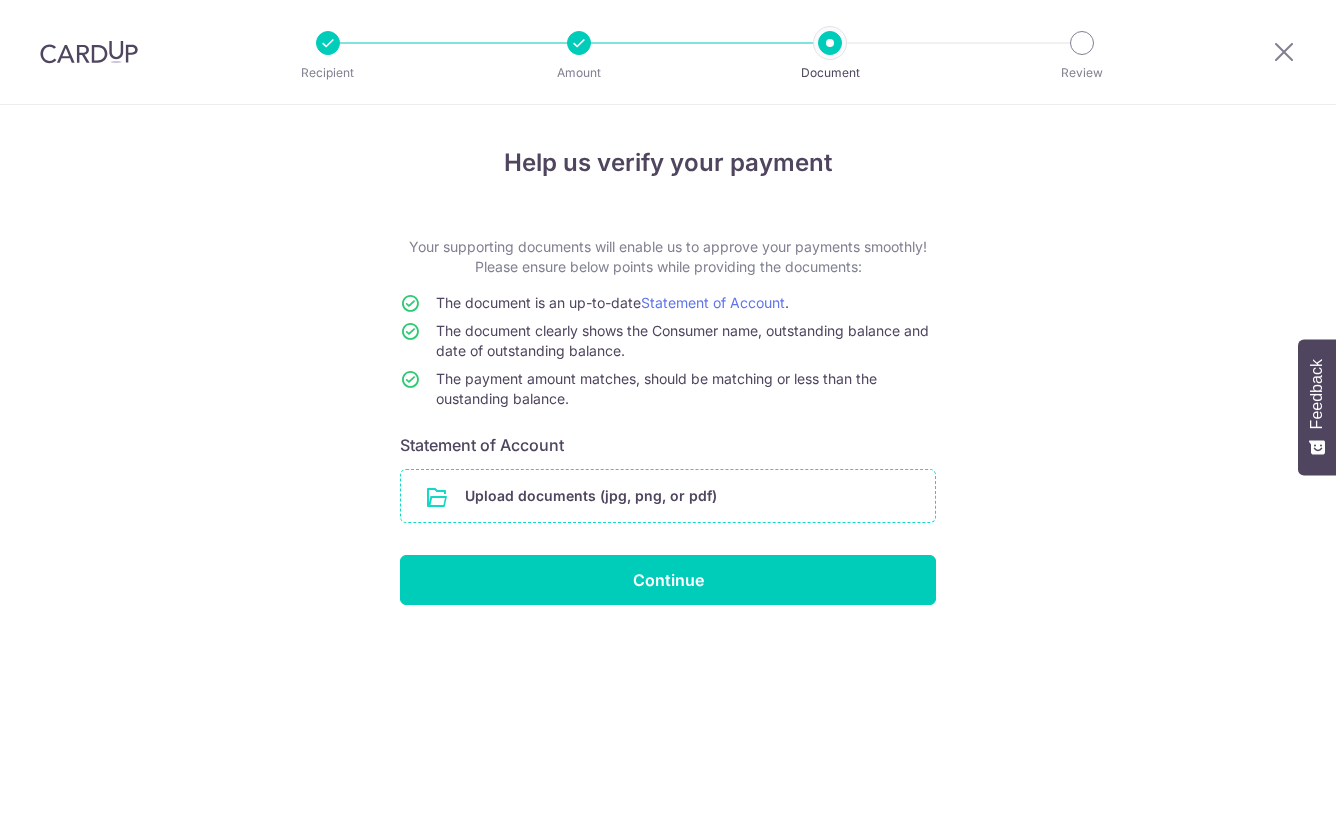 scroll, scrollTop: 0, scrollLeft: 0, axis: both 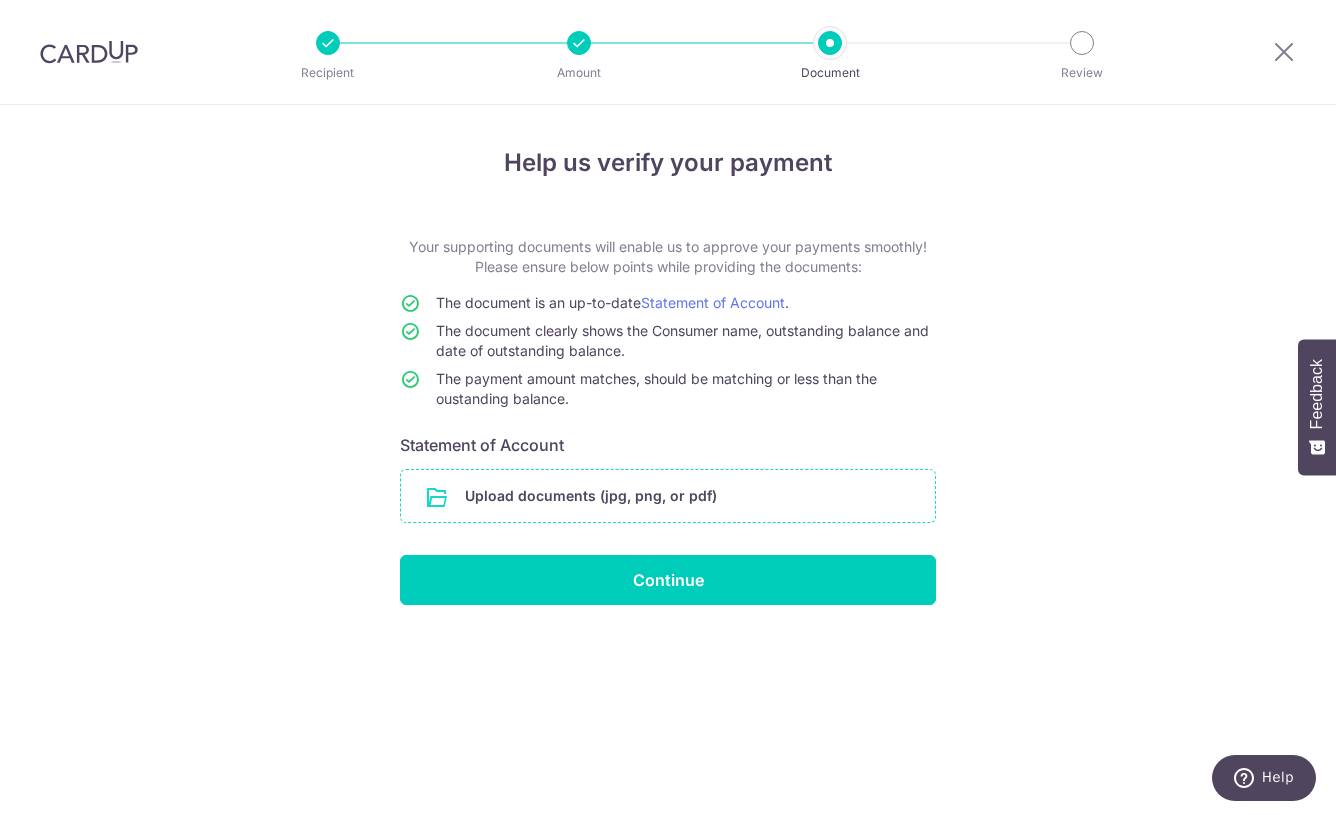 click at bounding box center [668, 496] 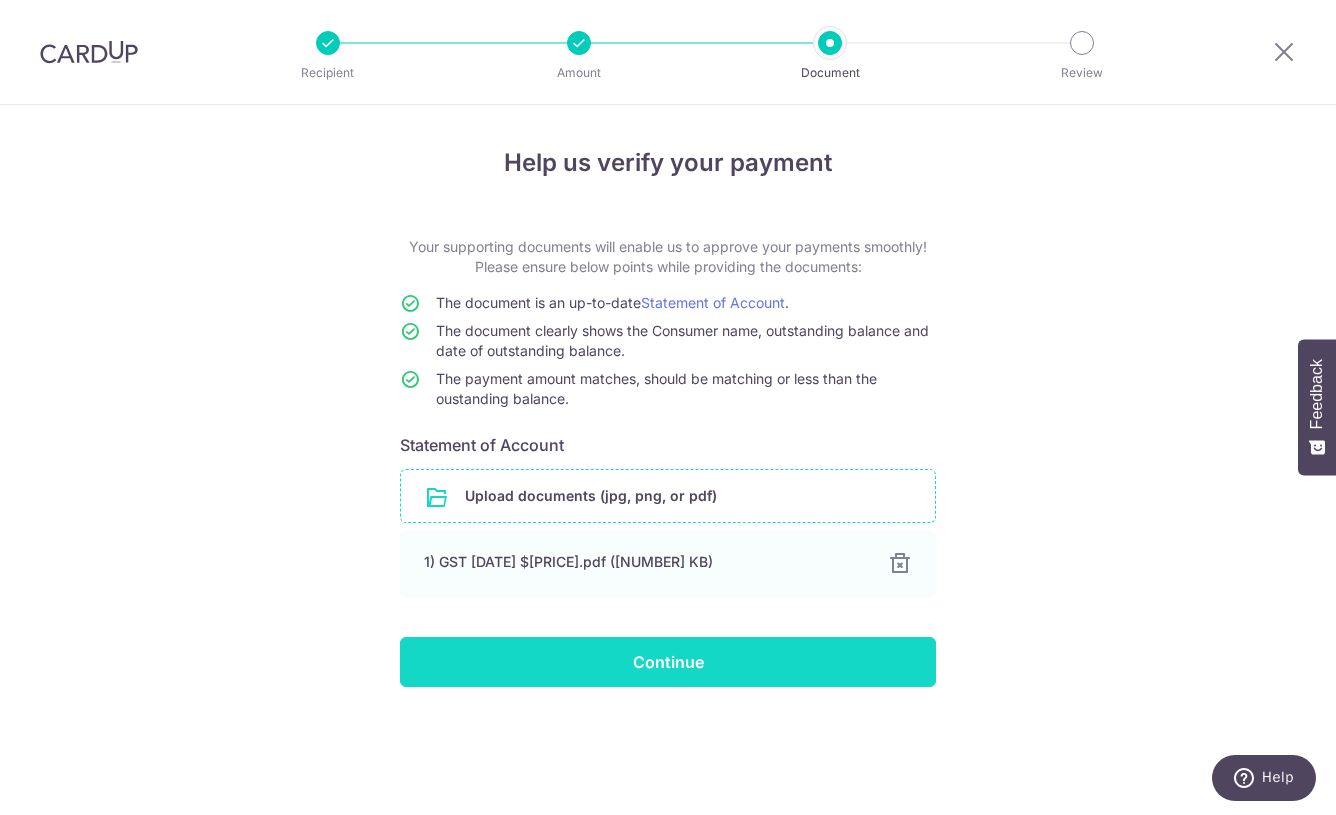 click on "Continue" at bounding box center [668, 662] 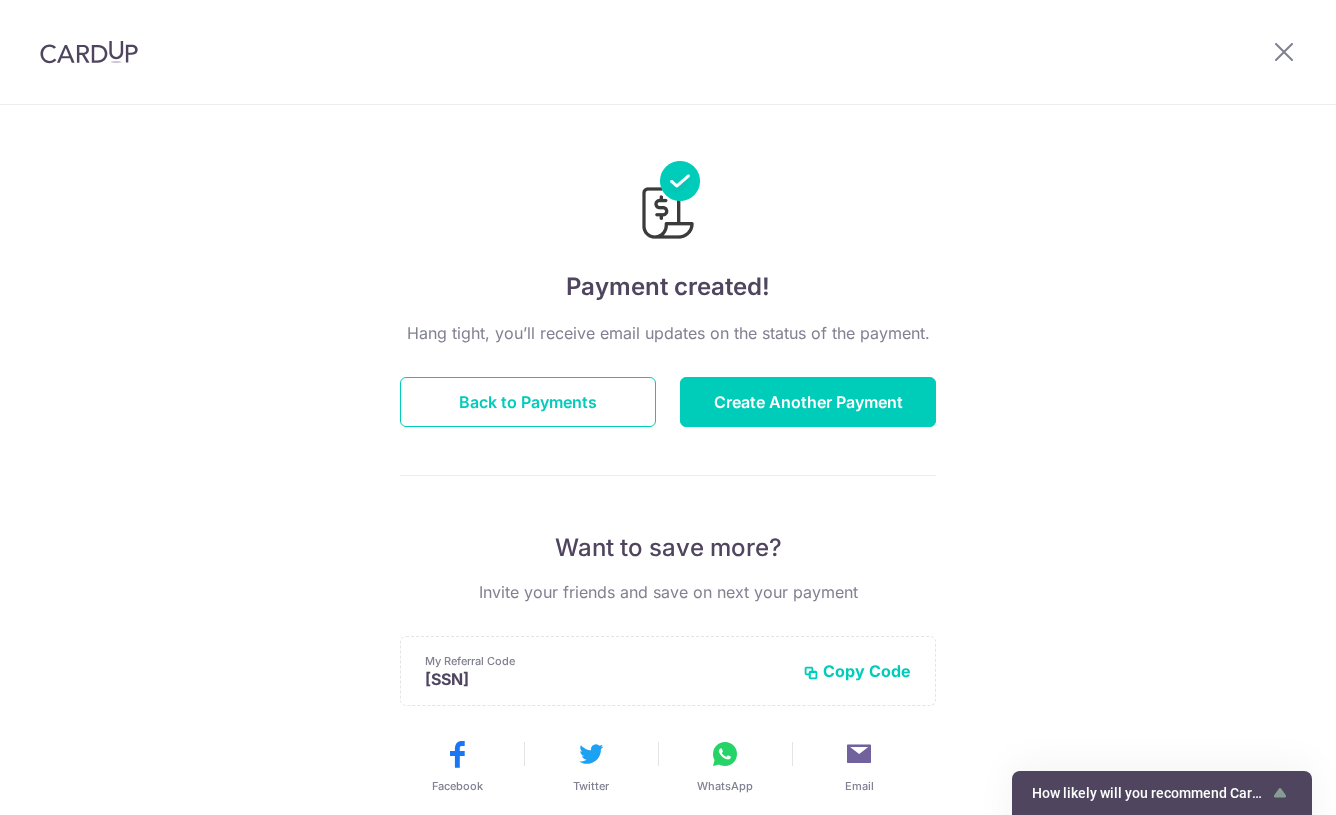 scroll, scrollTop: 0, scrollLeft: 0, axis: both 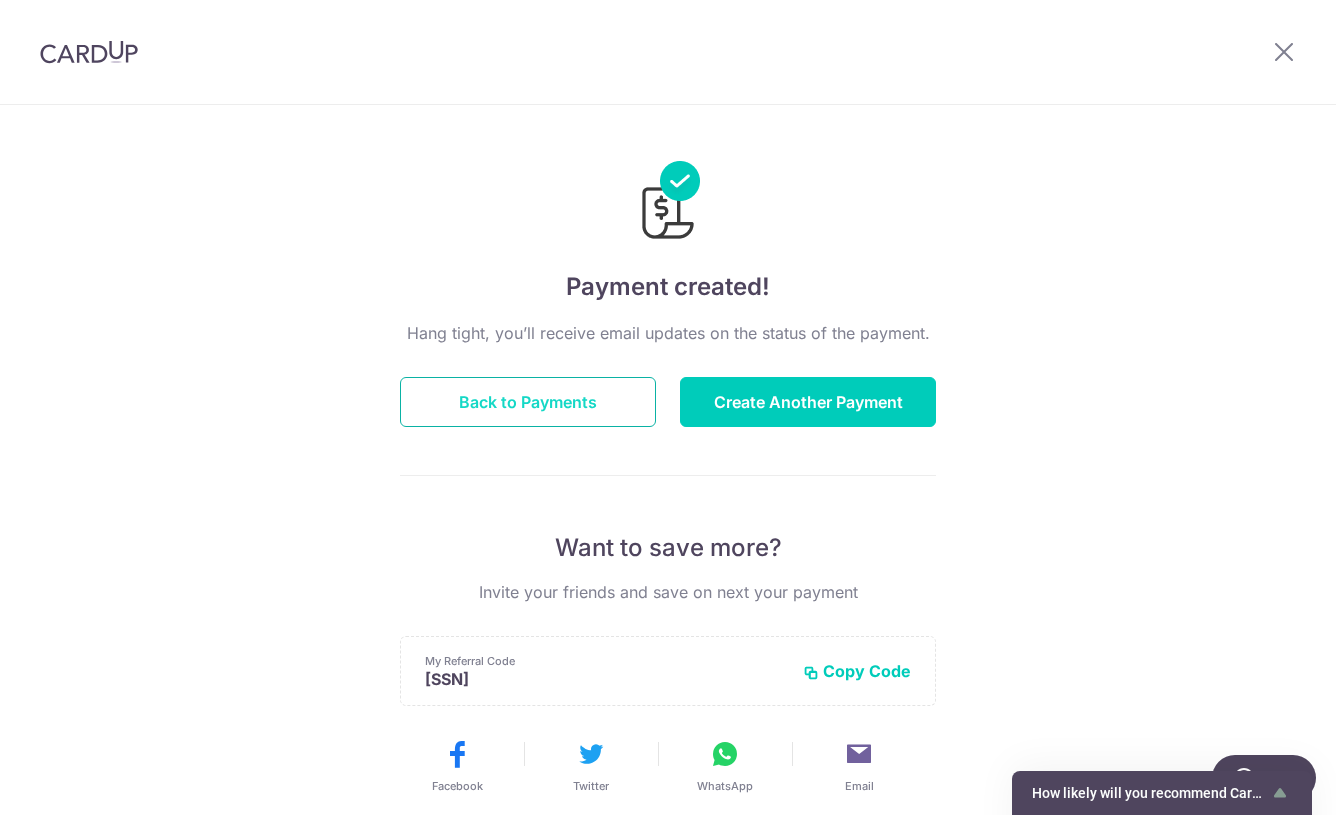 click on "Back to Payments" at bounding box center [528, 402] 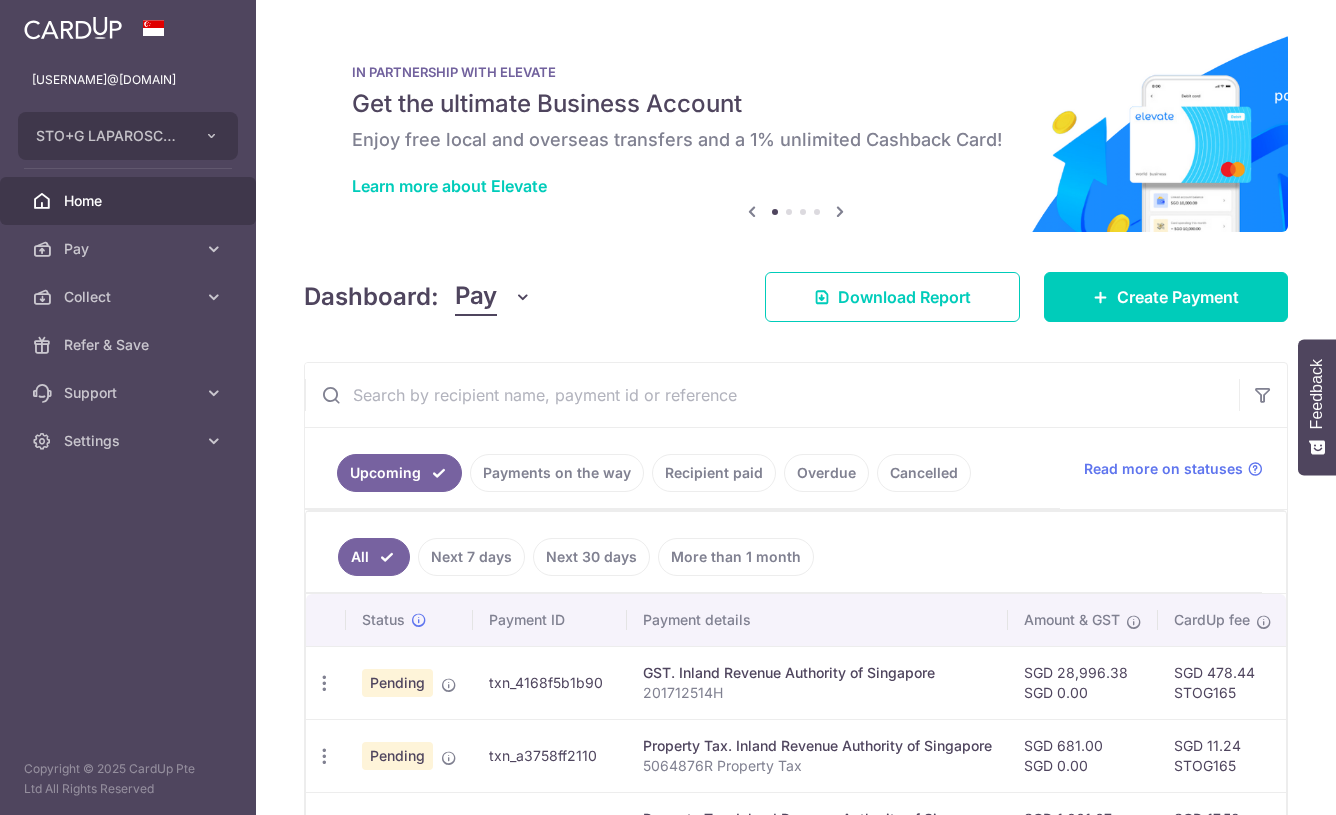 scroll, scrollTop: 0, scrollLeft: 0, axis: both 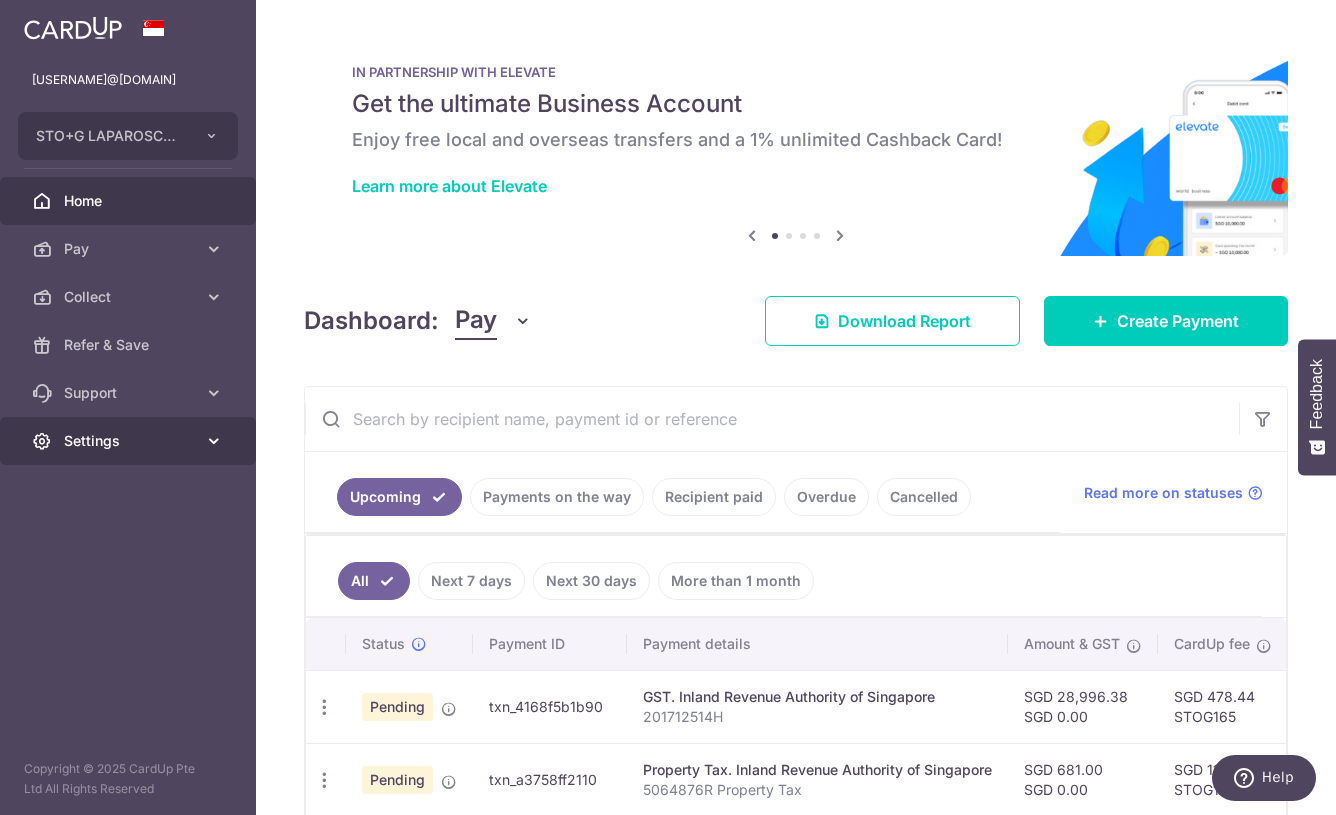 click on "Settings" at bounding box center (130, 441) 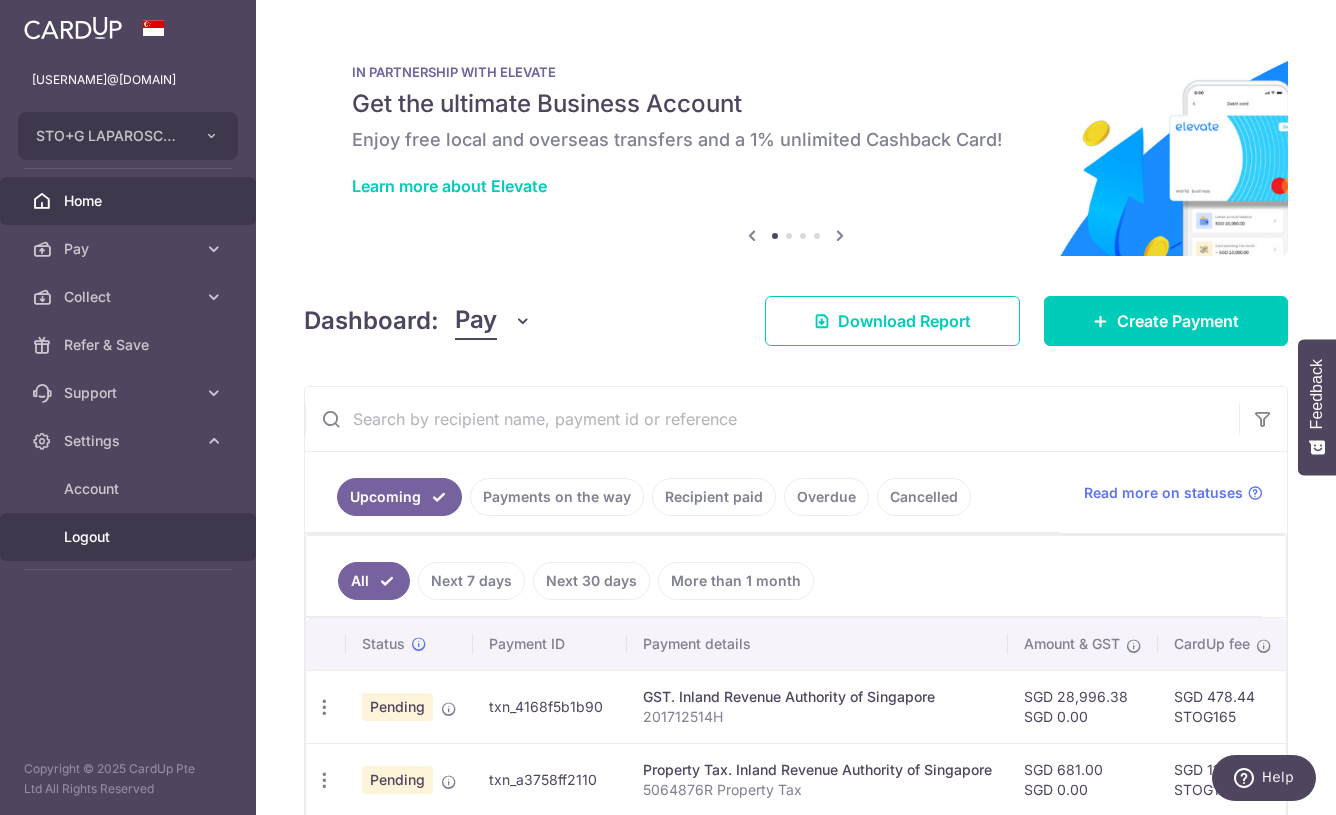 click on "Logout" at bounding box center (130, 537) 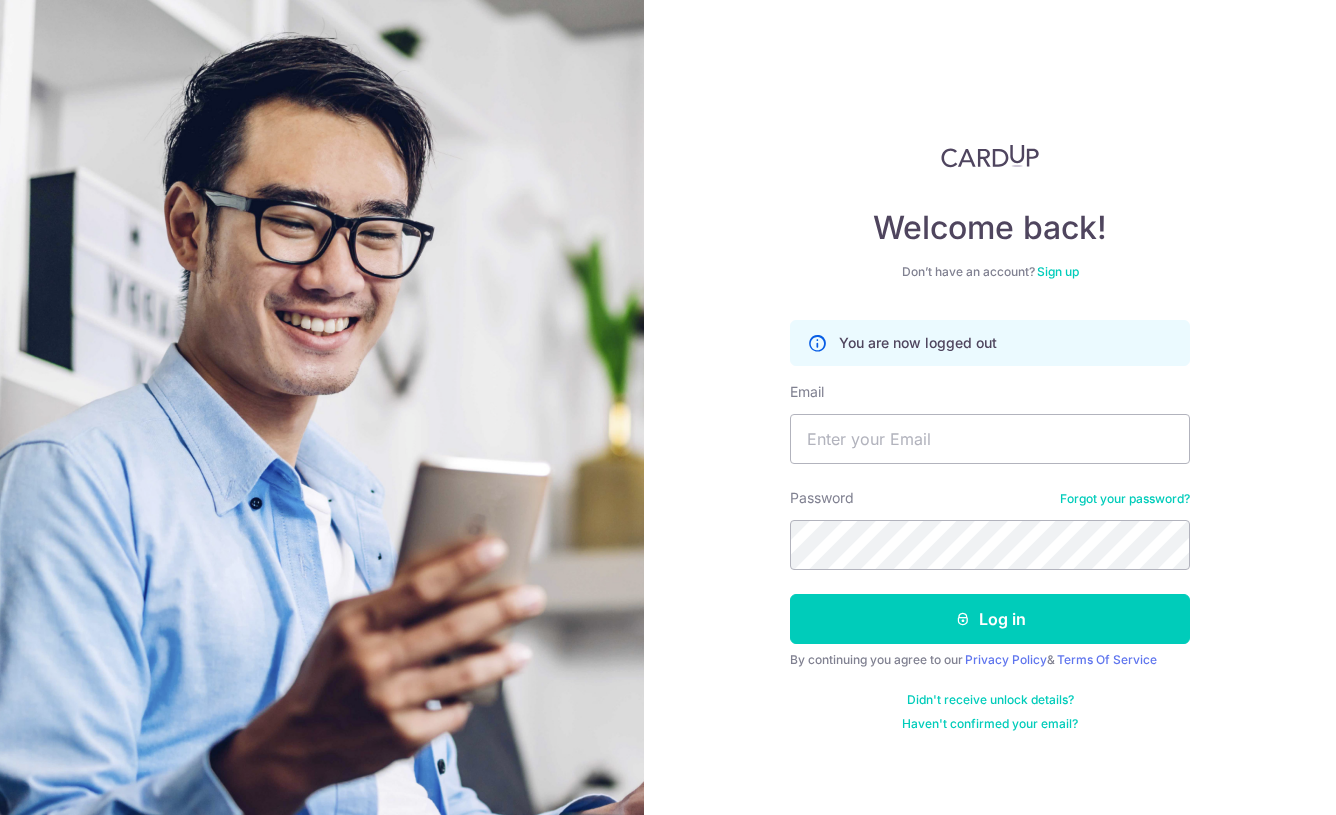scroll, scrollTop: 0, scrollLeft: 0, axis: both 